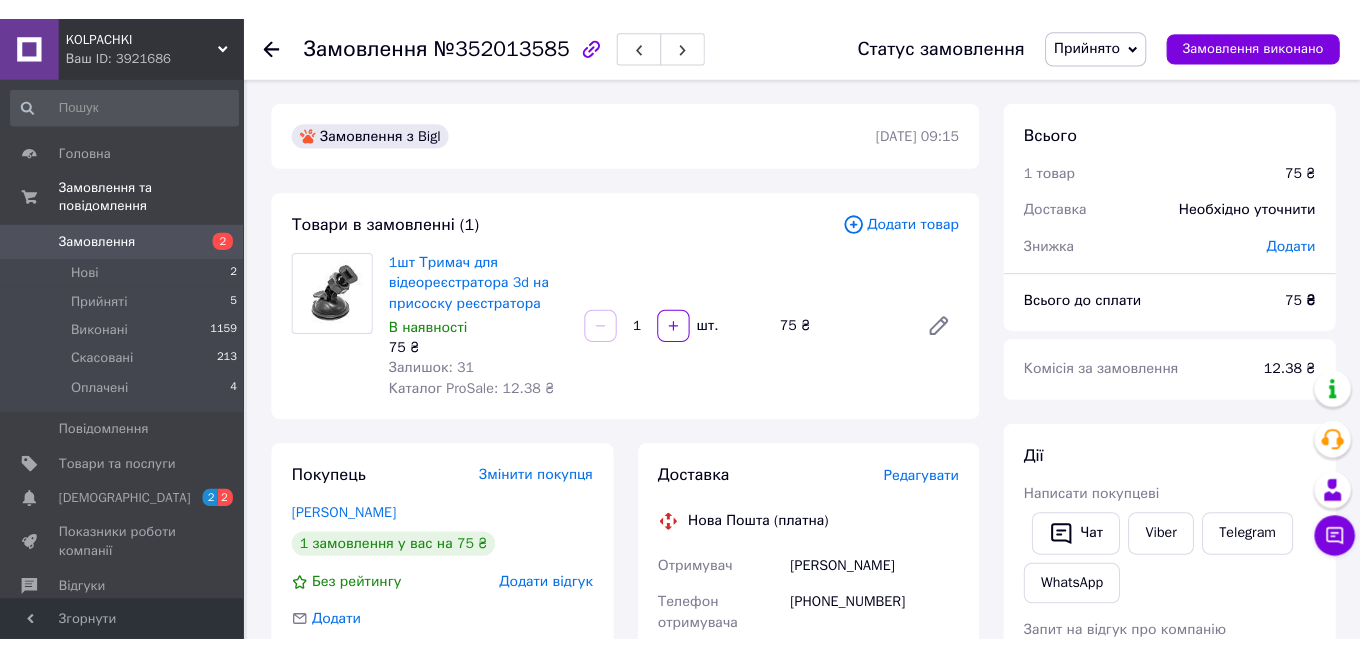 scroll, scrollTop: 0, scrollLeft: 0, axis: both 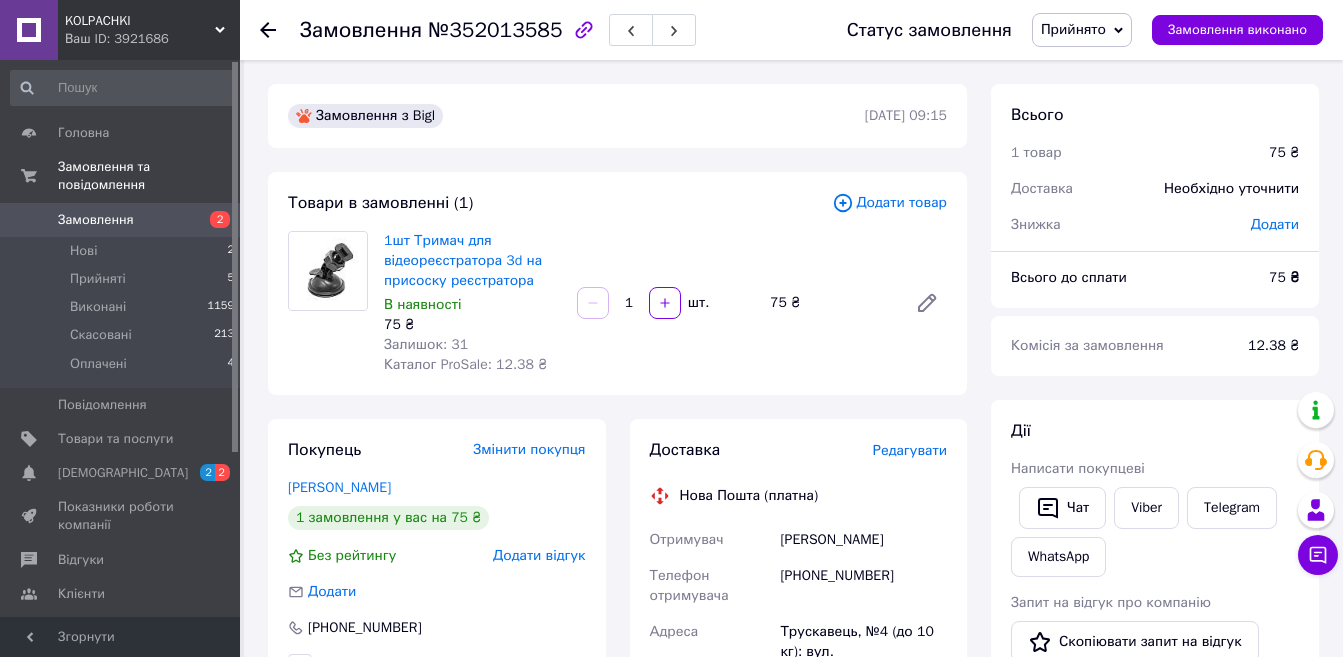 click on "Редагувати" at bounding box center [910, 450] 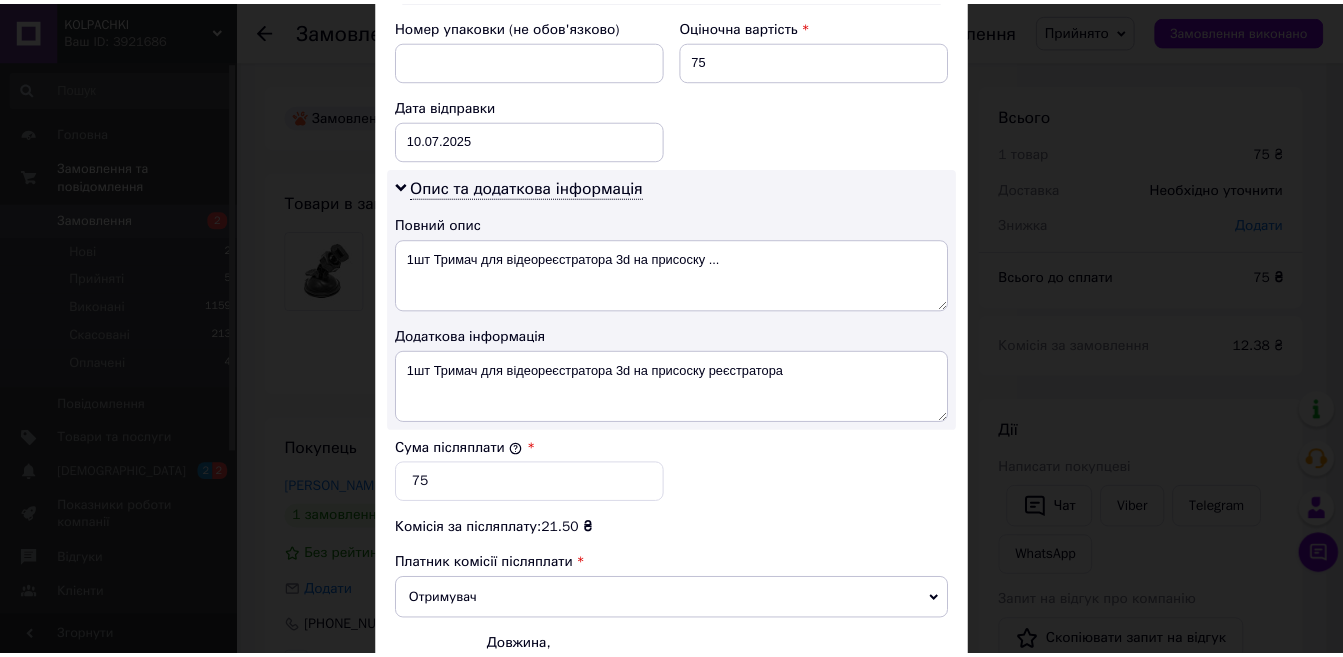 scroll, scrollTop: 1093, scrollLeft: 0, axis: vertical 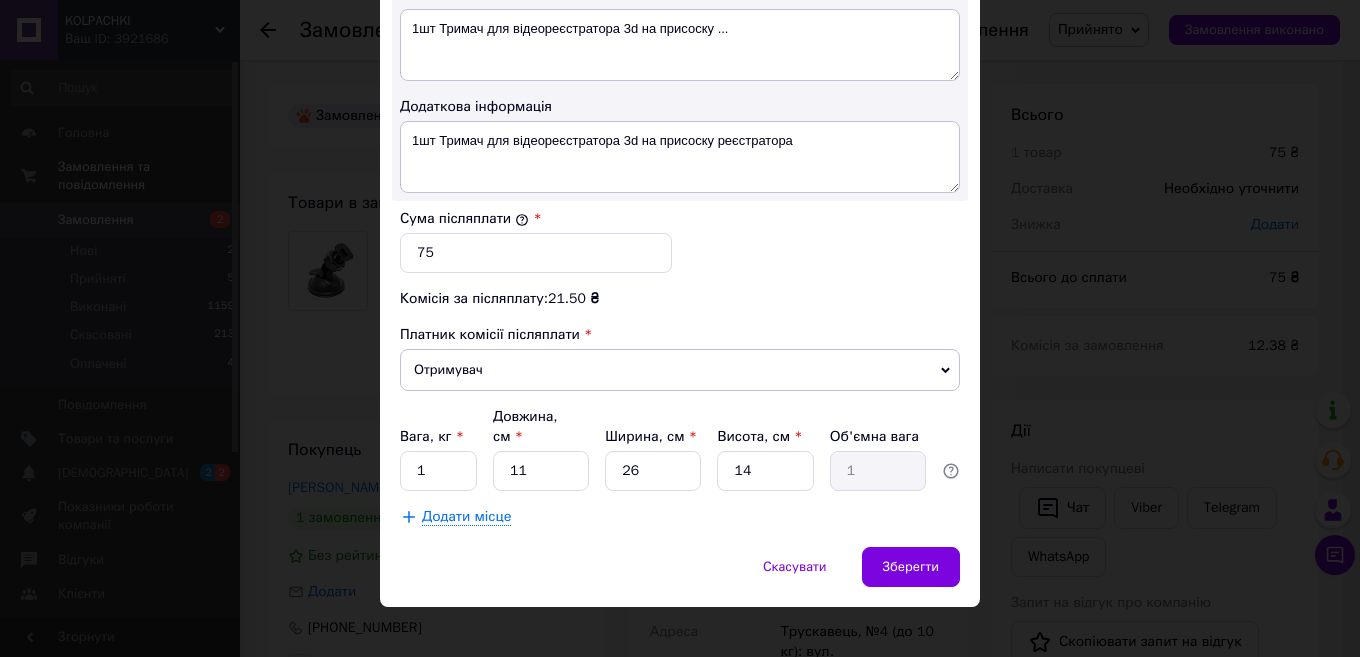 drag, startPoint x: 1209, startPoint y: 256, endPoint x: 1141, endPoint y: 246, distance: 68.73136 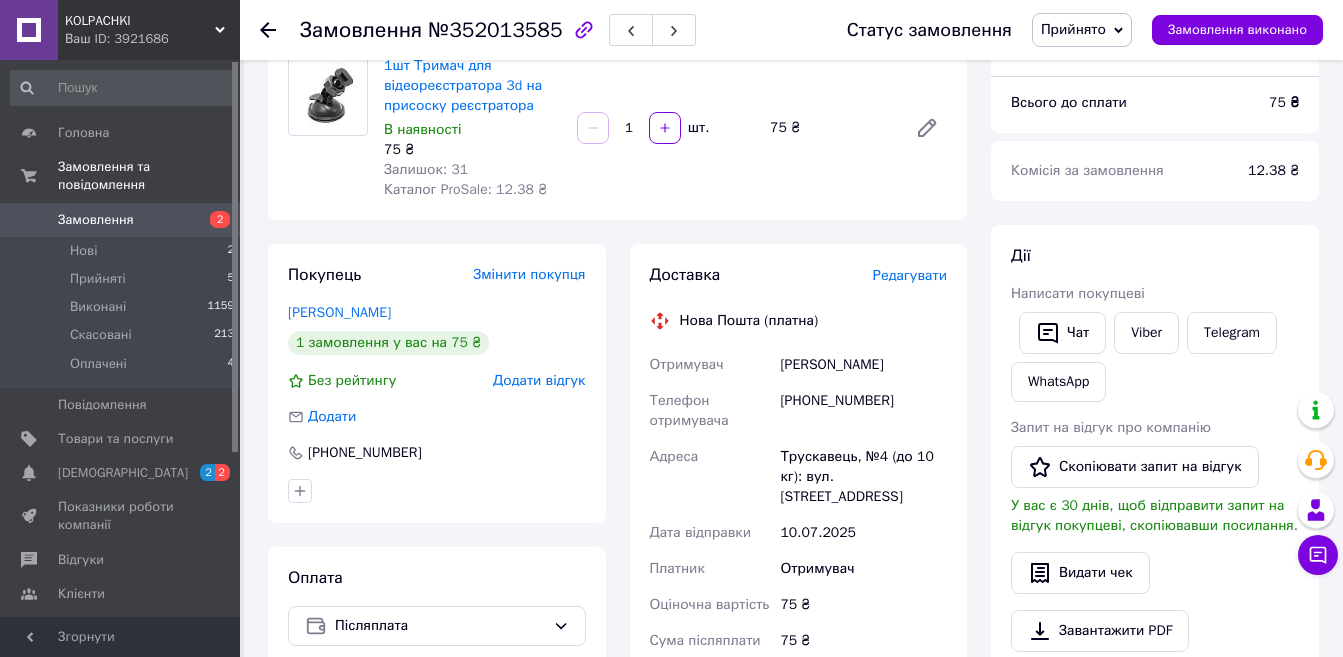 scroll, scrollTop: 700, scrollLeft: 0, axis: vertical 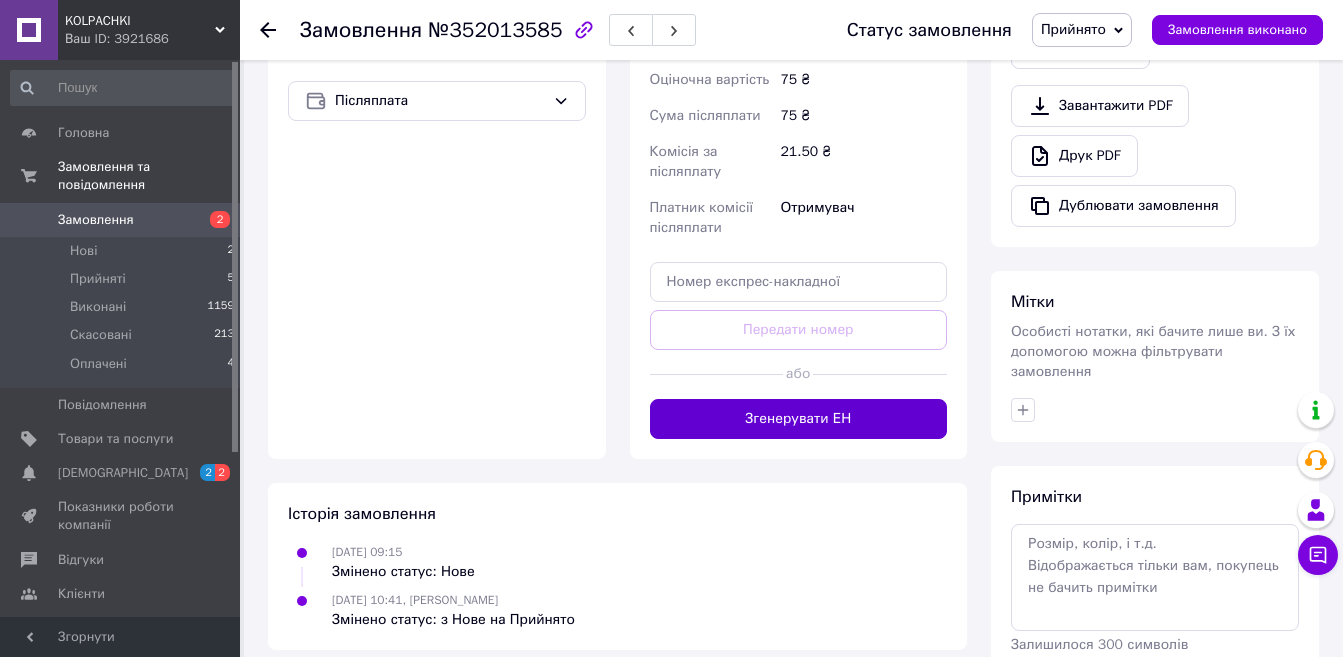 click on "Згенерувати ЕН" at bounding box center [799, 419] 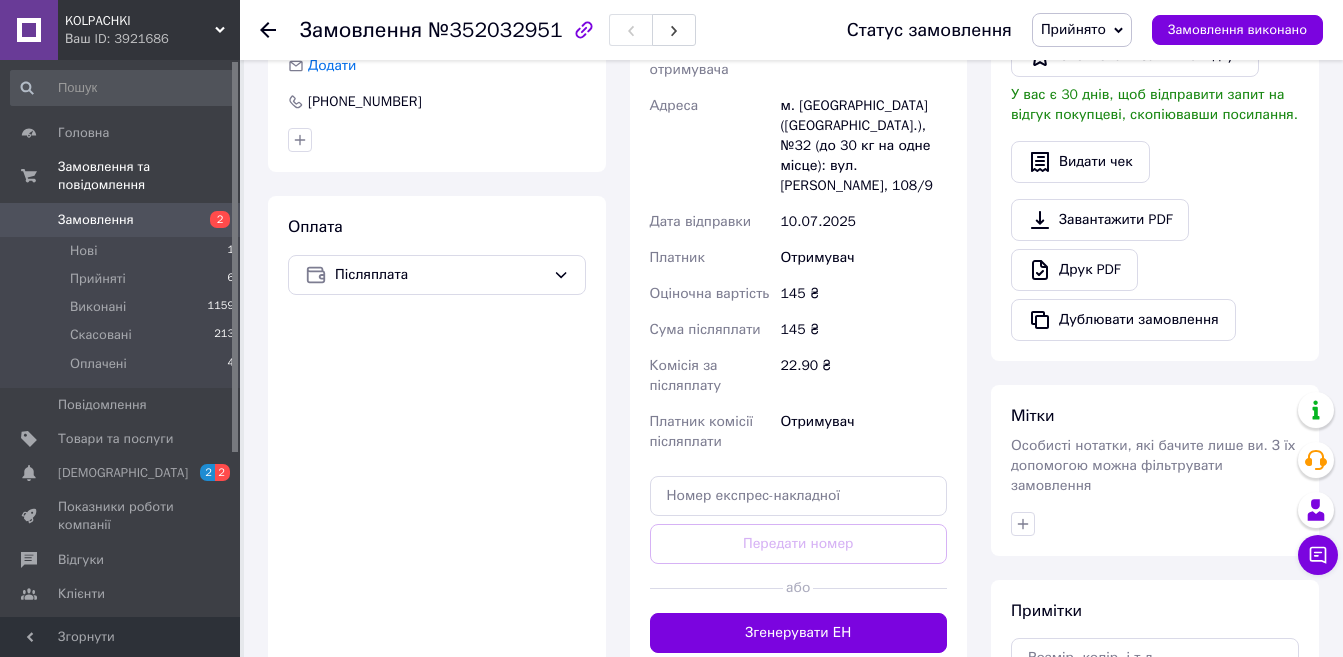 scroll, scrollTop: 600, scrollLeft: 0, axis: vertical 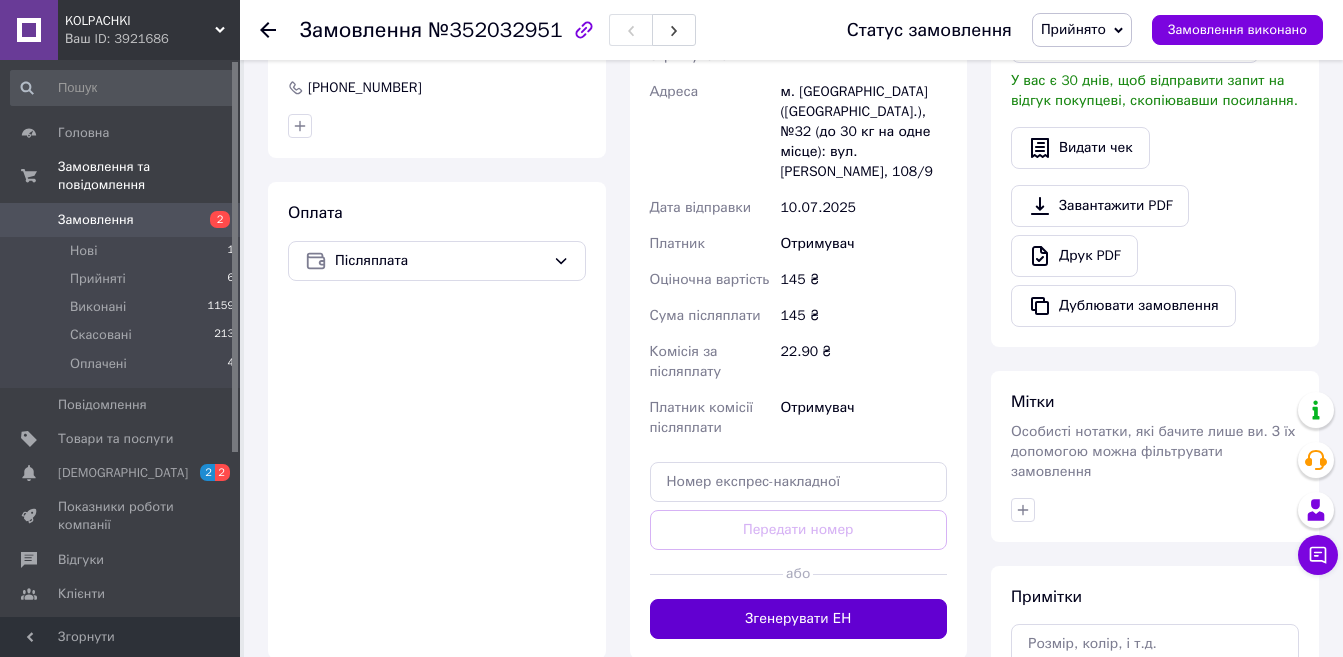 click on "Згенерувати ЕН" at bounding box center (799, 619) 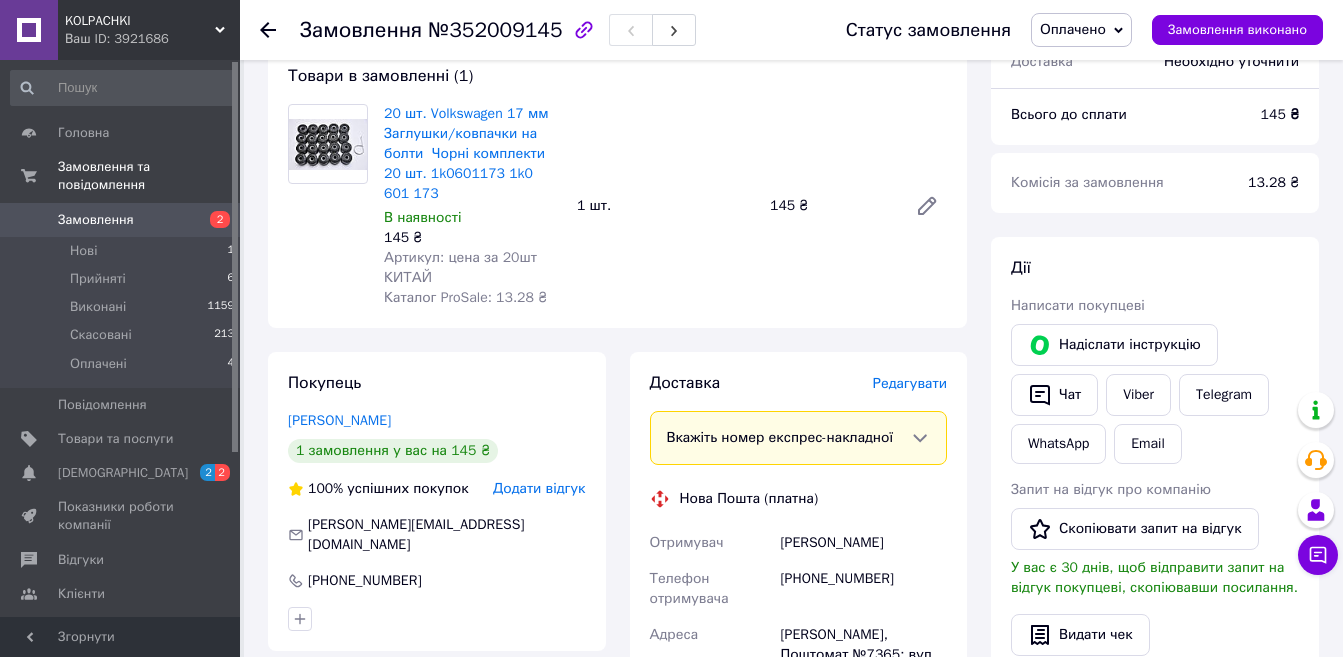 scroll, scrollTop: 700, scrollLeft: 0, axis: vertical 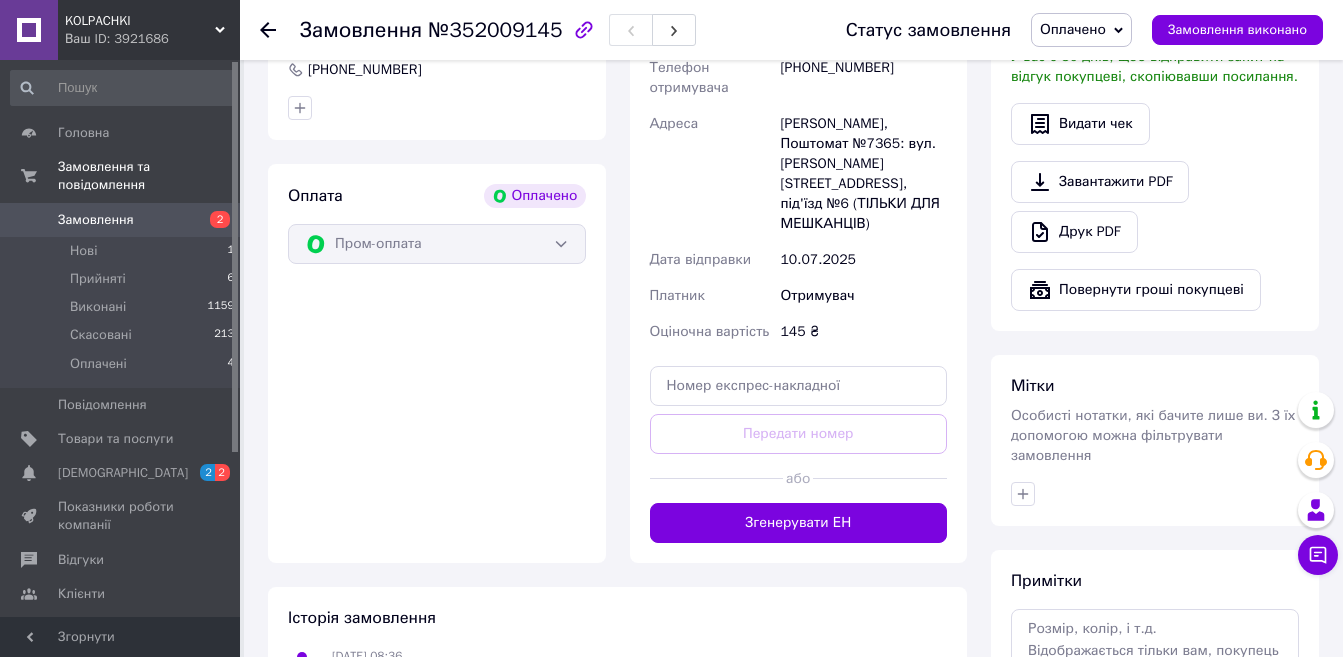 drag, startPoint x: 763, startPoint y: 492, endPoint x: 769, endPoint y: 474, distance: 18.973665 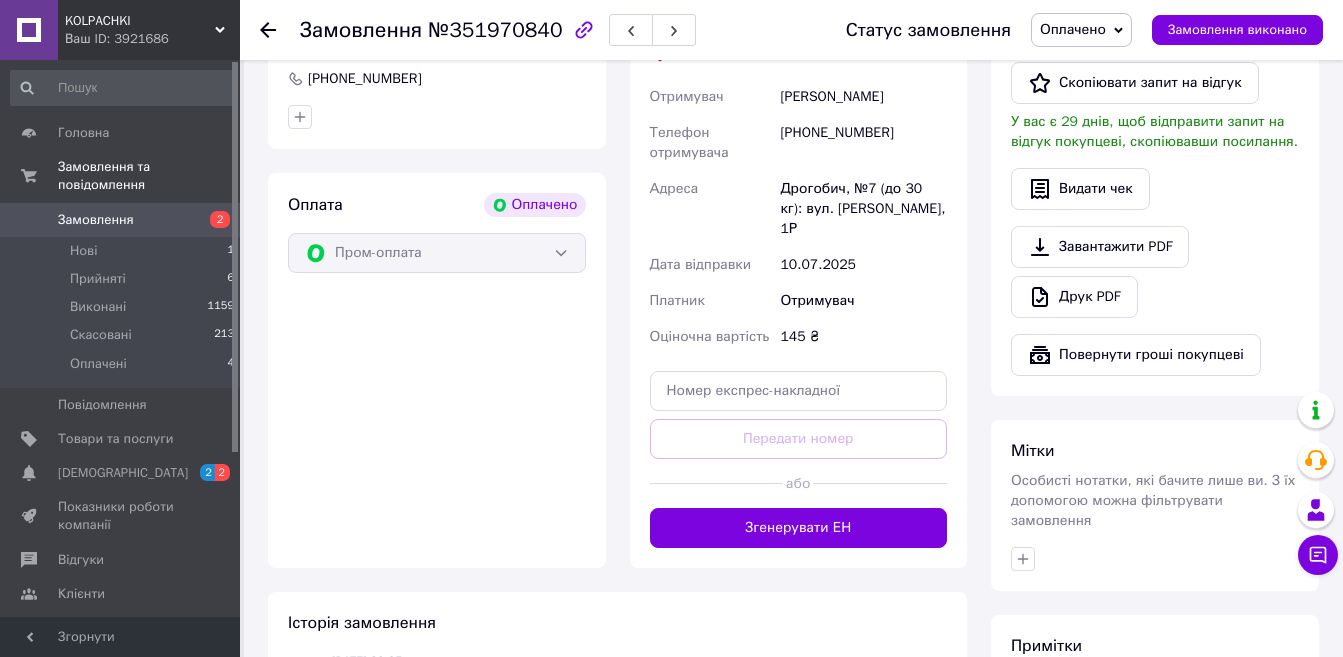 scroll, scrollTop: 862, scrollLeft: 0, axis: vertical 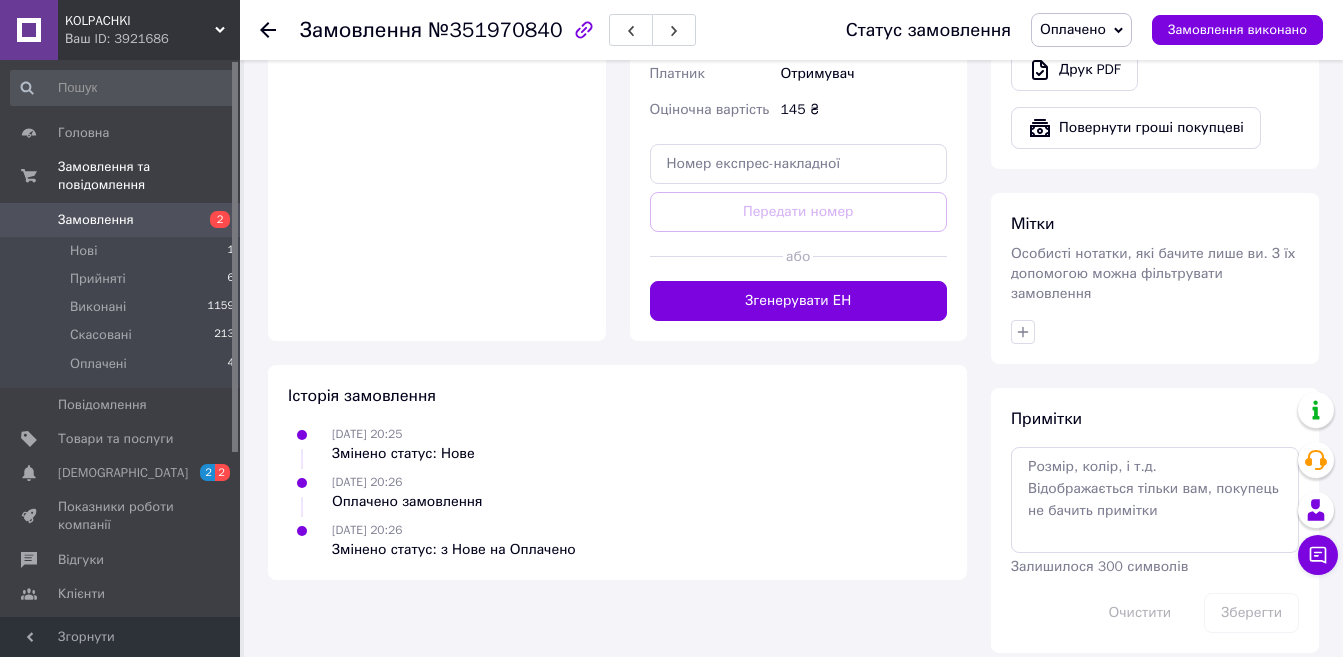 click on "Згенерувати ЕН" at bounding box center (799, 301) 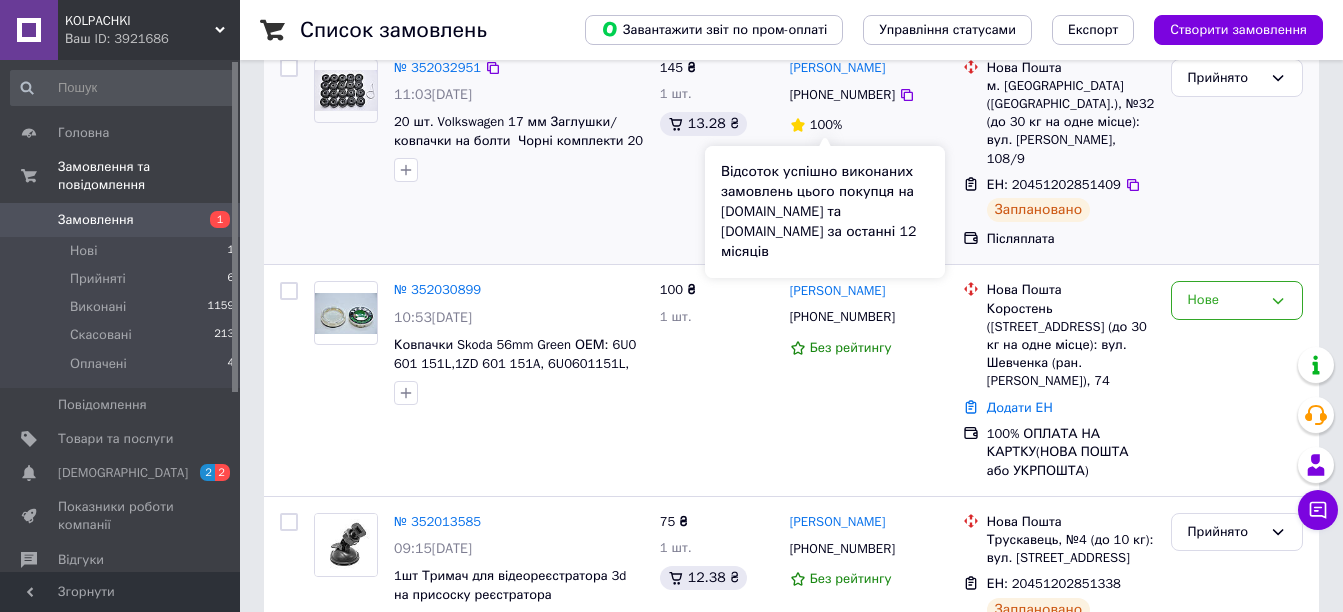 scroll, scrollTop: 200, scrollLeft: 0, axis: vertical 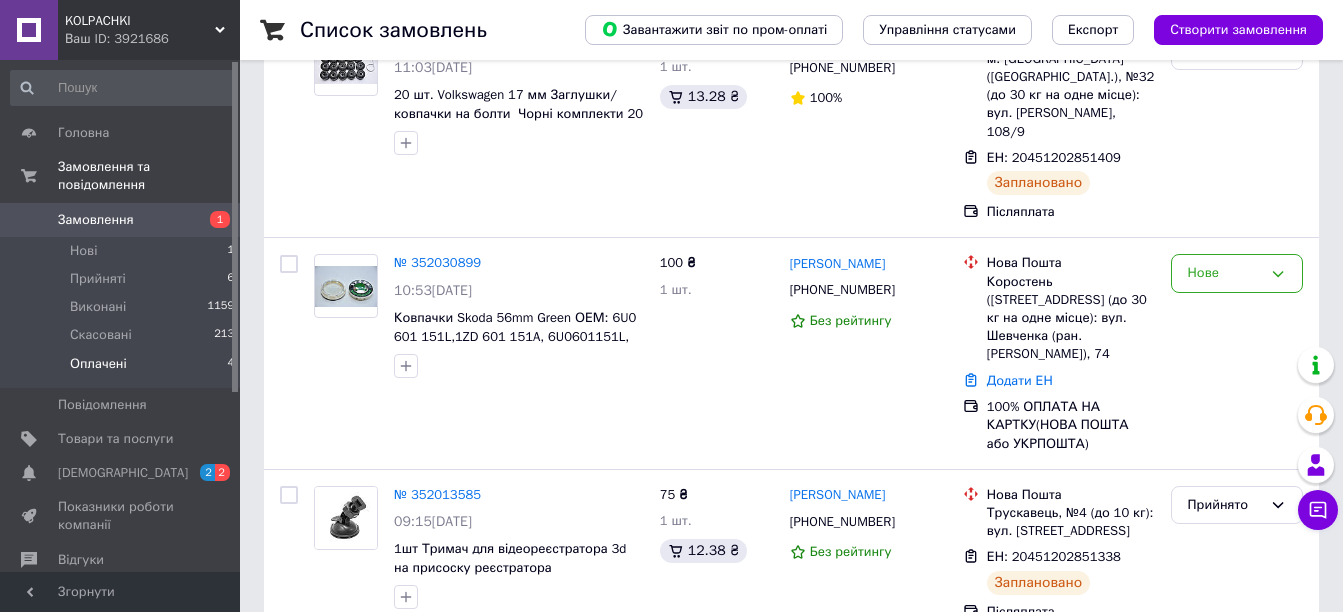 click on "Оплачені 4" at bounding box center (123, 369) 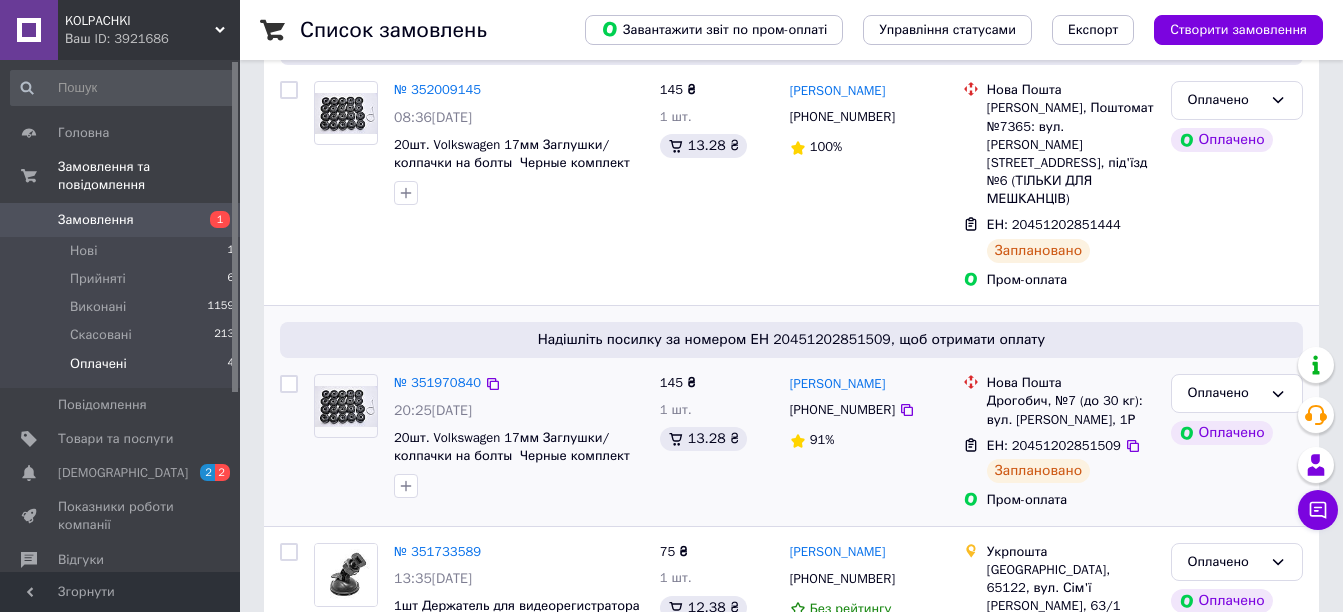 scroll, scrollTop: 300, scrollLeft: 0, axis: vertical 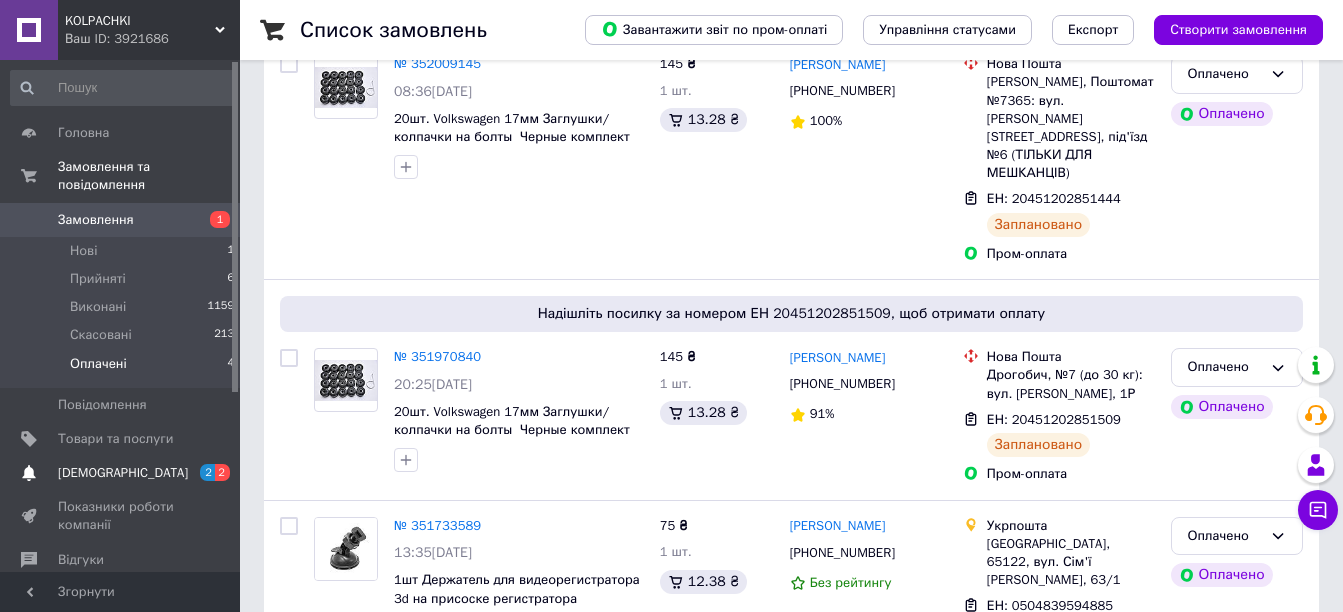 click on "[DEMOGRAPHIC_DATA]" at bounding box center (121, 473) 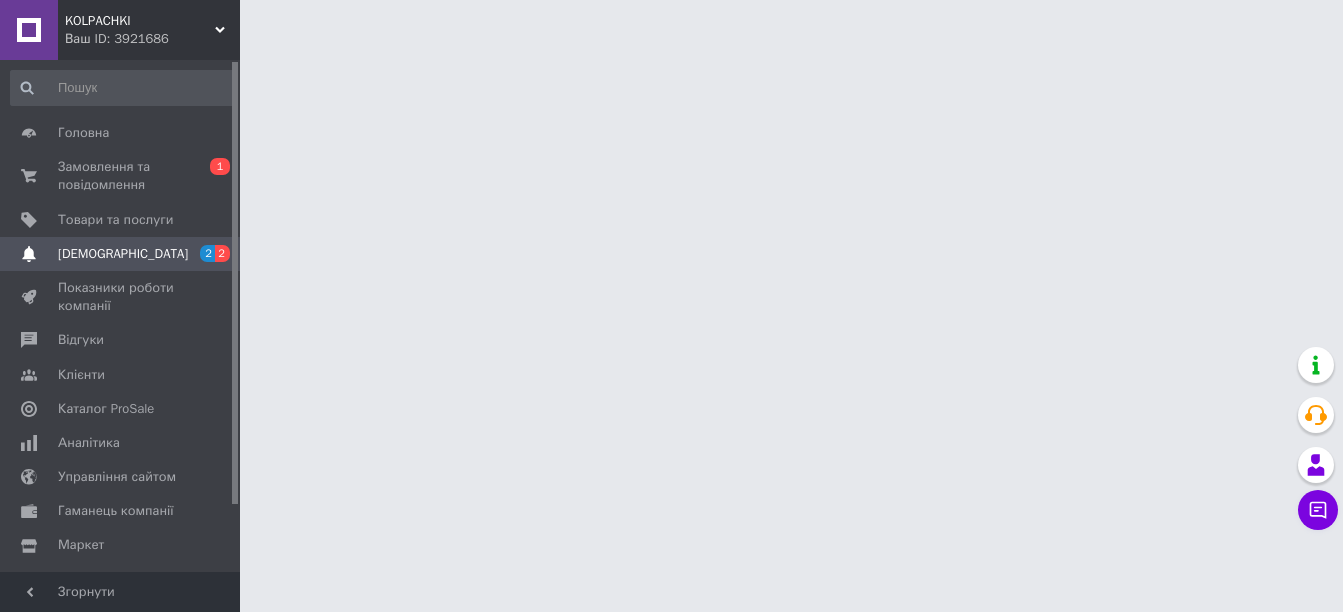 scroll, scrollTop: 0, scrollLeft: 0, axis: both 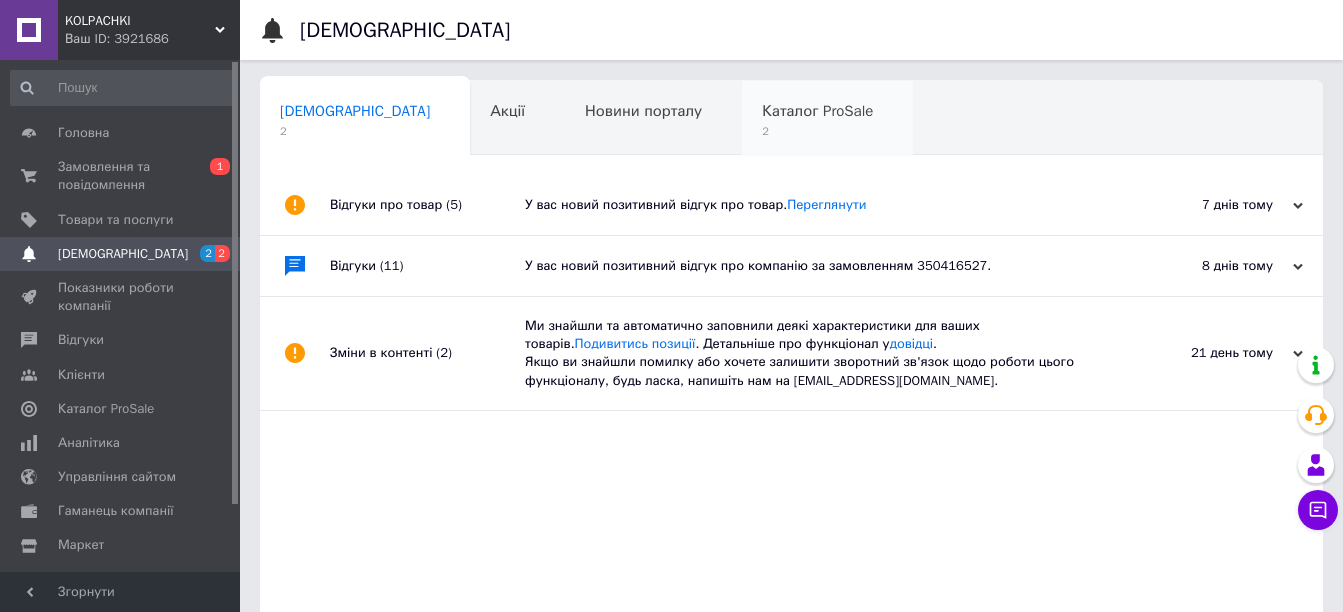 click on "Каталог ProSale" at bounding box center [817, 111] 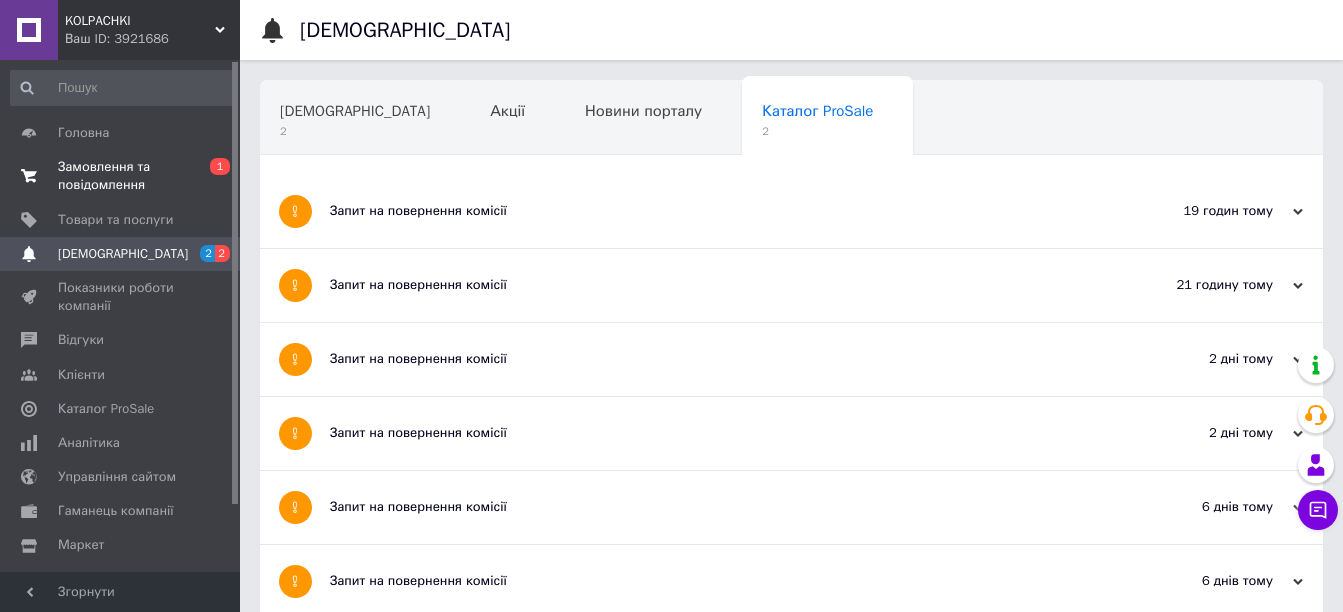 click on "Замовлення та повідомлення" at bounding box center (121, 176) 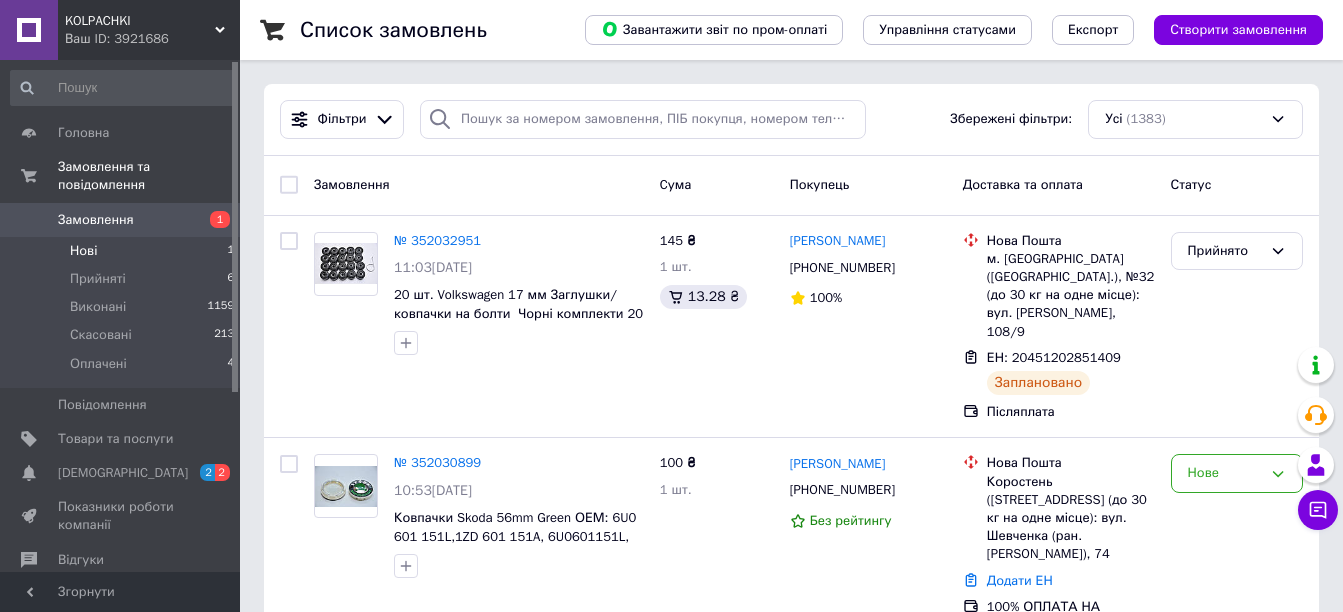 click on "Нові 1" at bounding box center [123, 251] 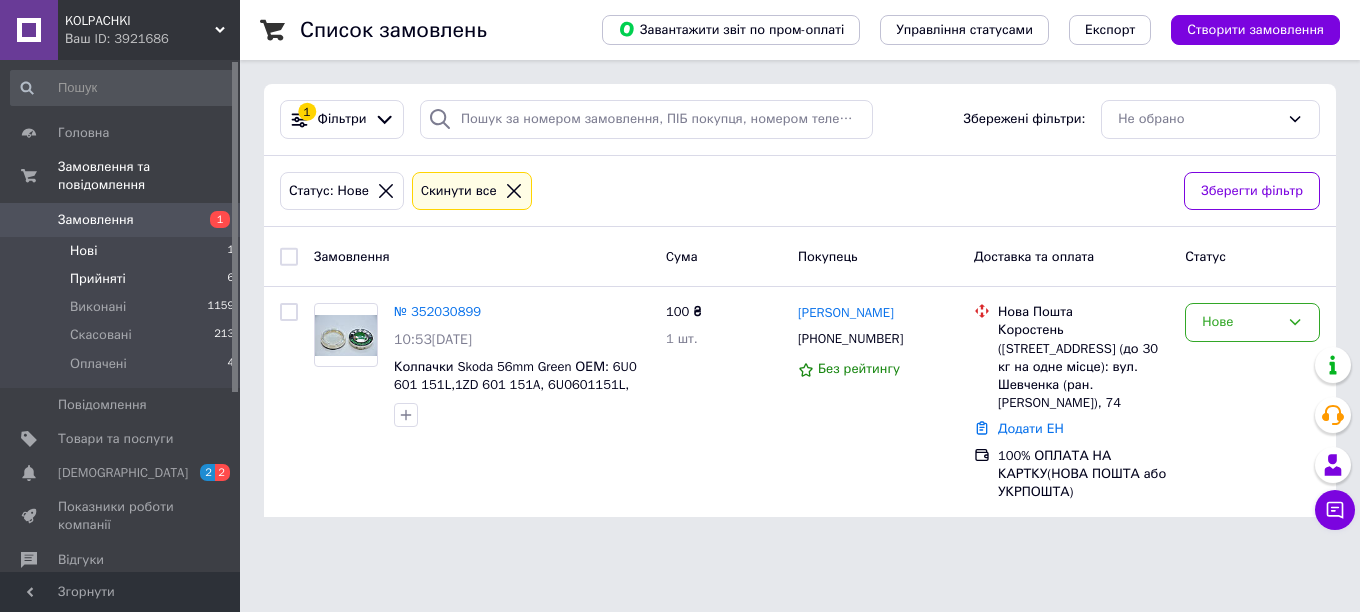 click on "Прийняті 6" at bounding box center (123, 279) 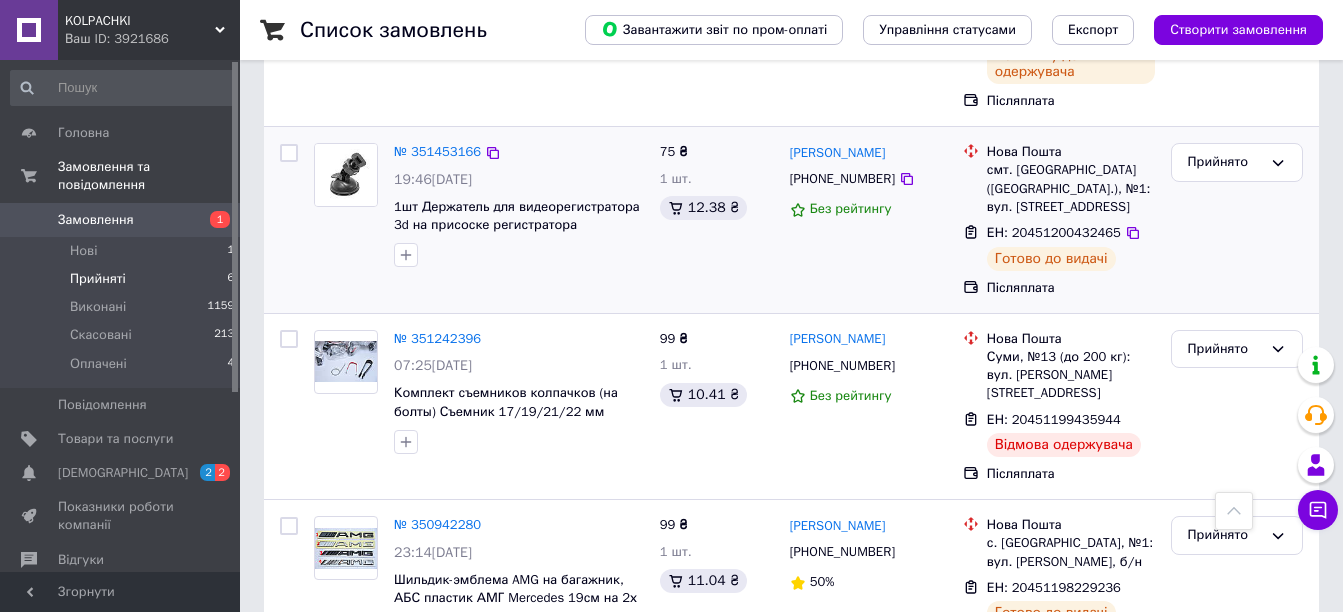 scroll, scrollTop: 815, scrollLeft: 0, axis: vertical 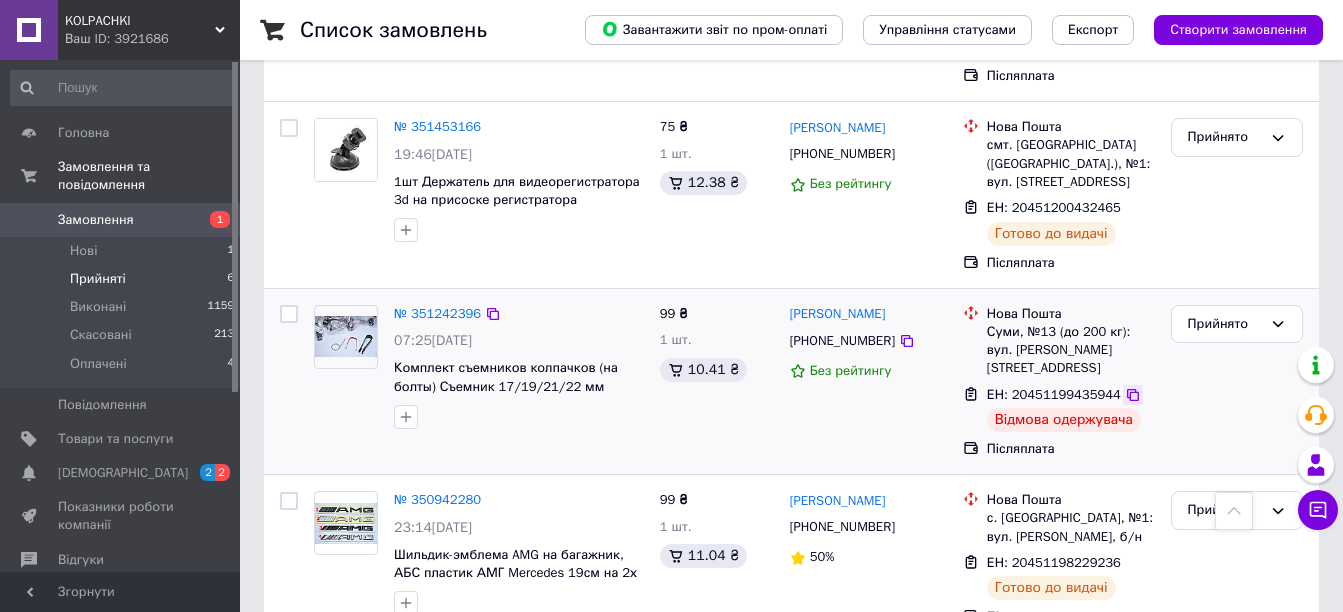 click 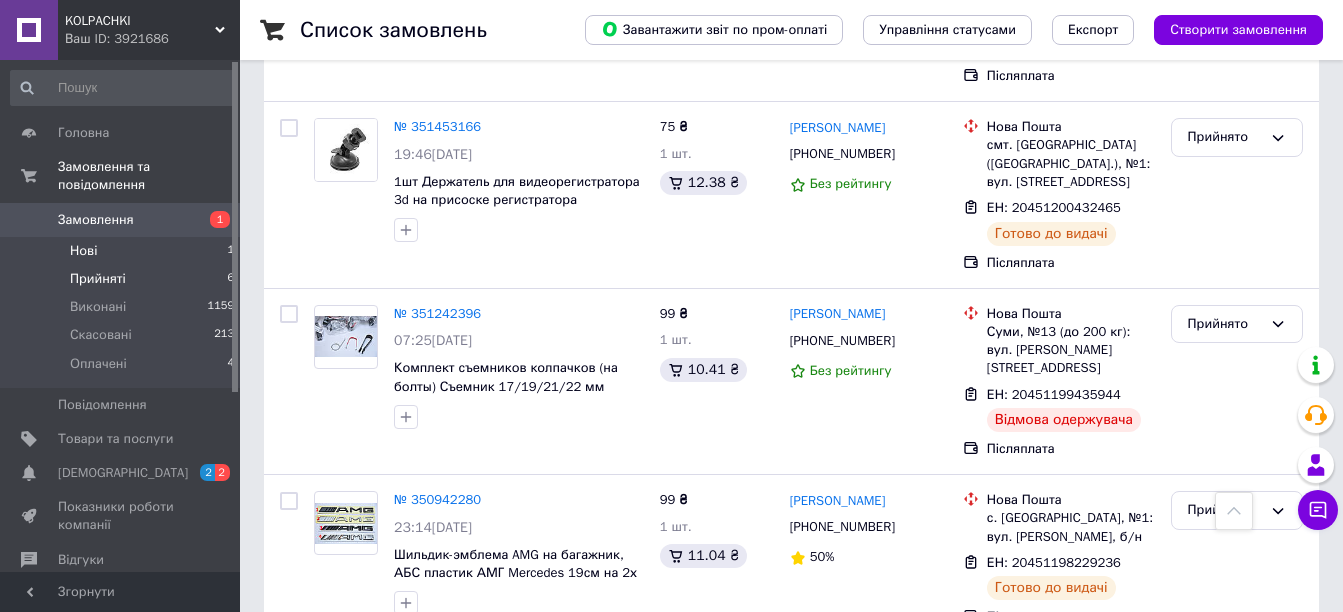click on "Нові 1" at bounding box center [123, 251] 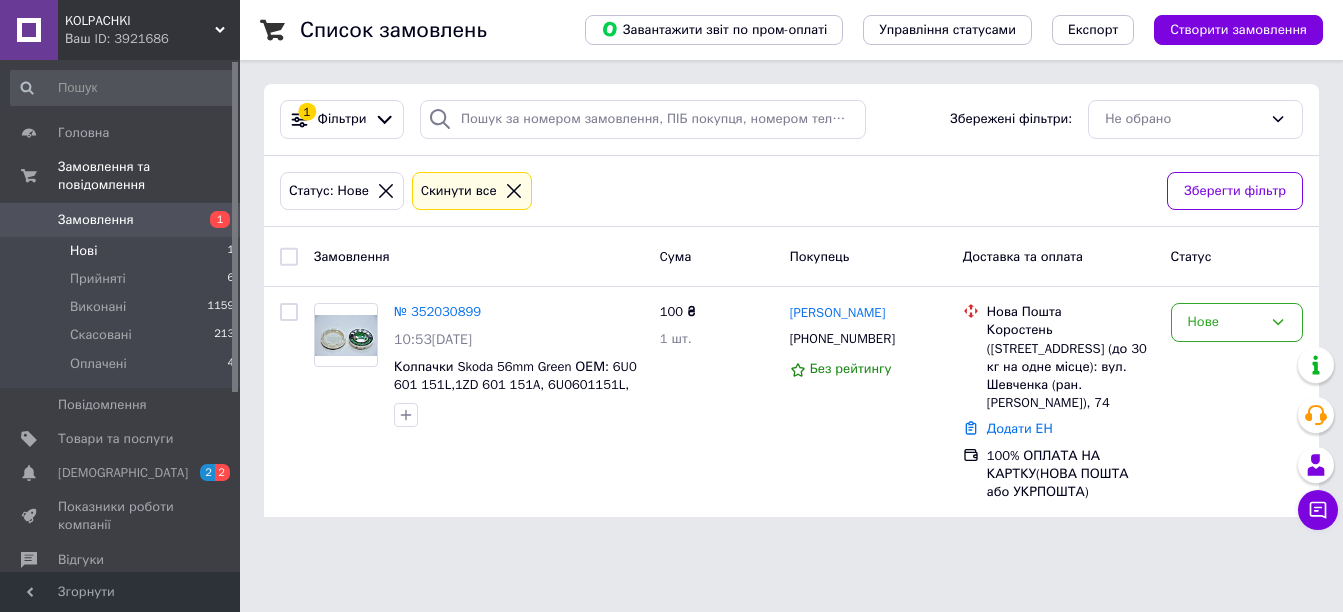 scroll, scrollTop: 0, scrollLeft: 0, axis: both 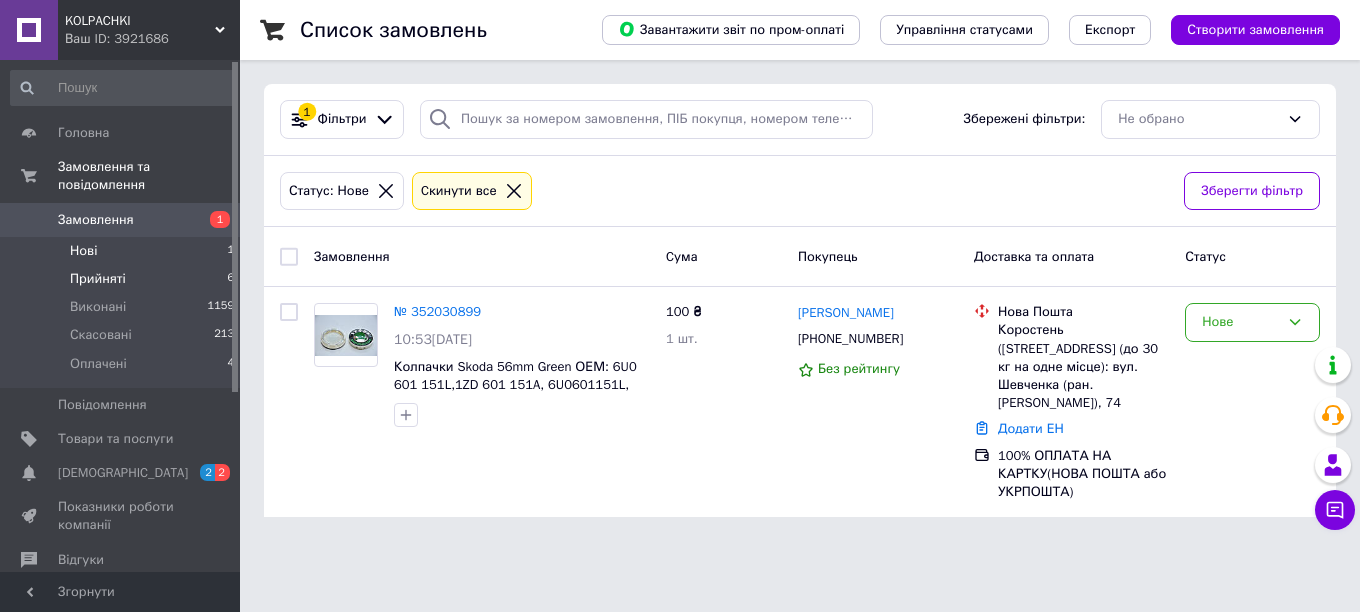 click on "Прийняті 6" at bounding box center (123, 279) 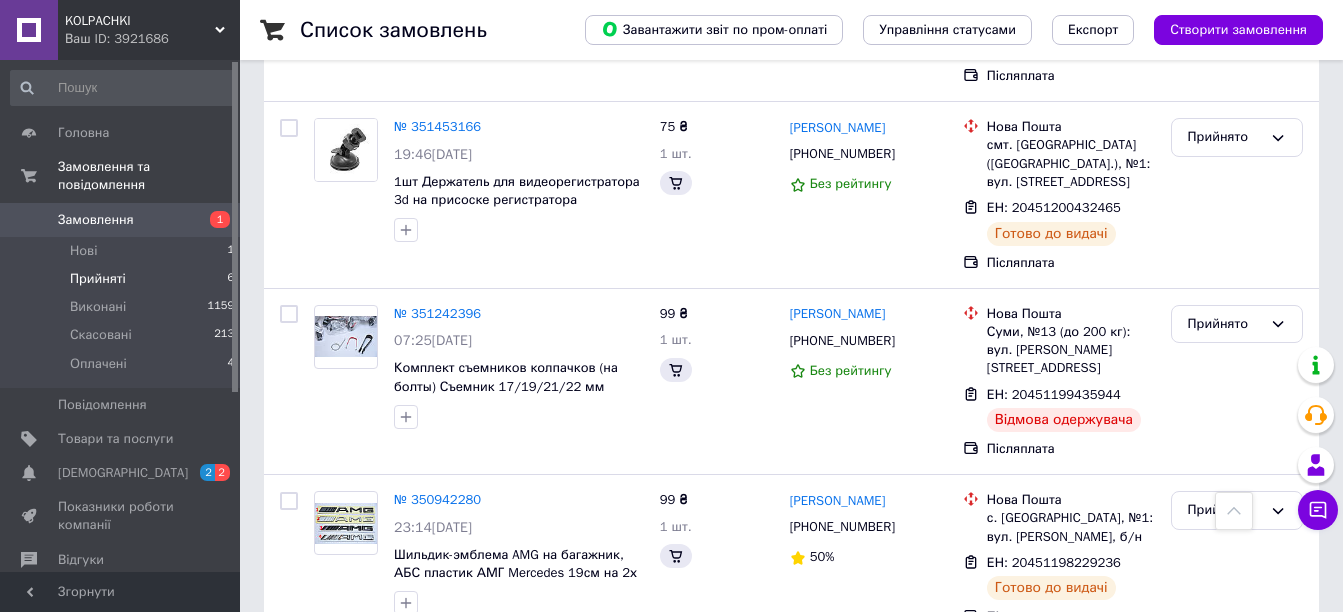 scroll, scrollTop: 0, scrollLeft: 0, axis: both 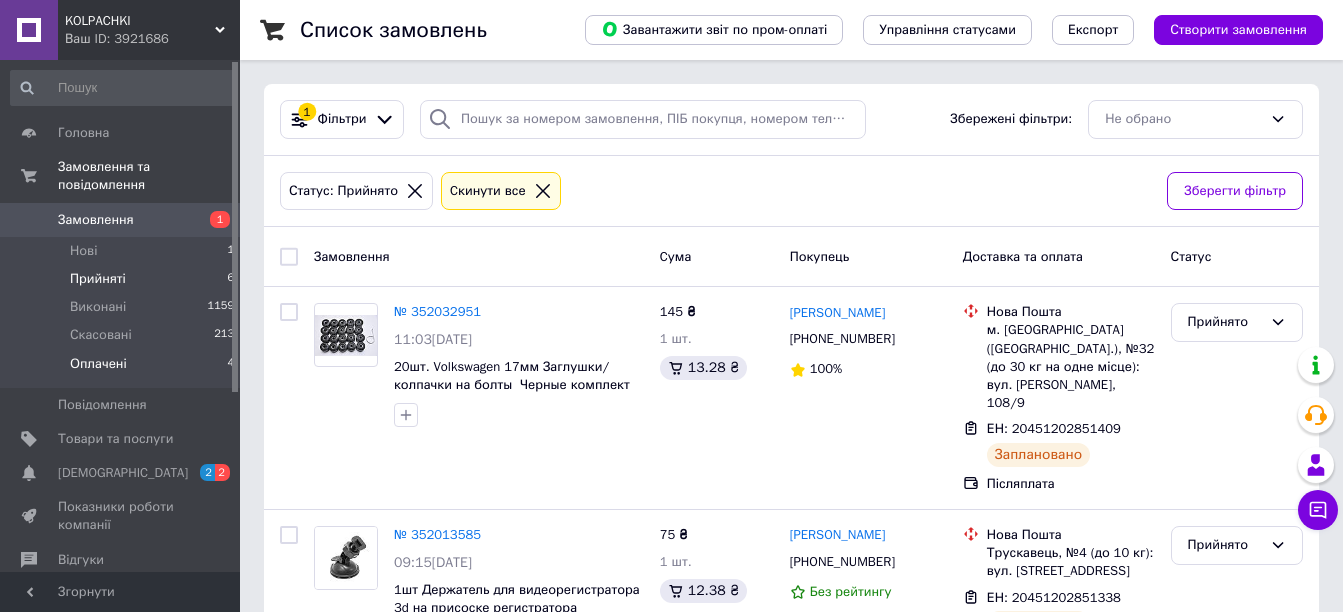 click on "Оплачені 4" at bounding box center (123, 369) 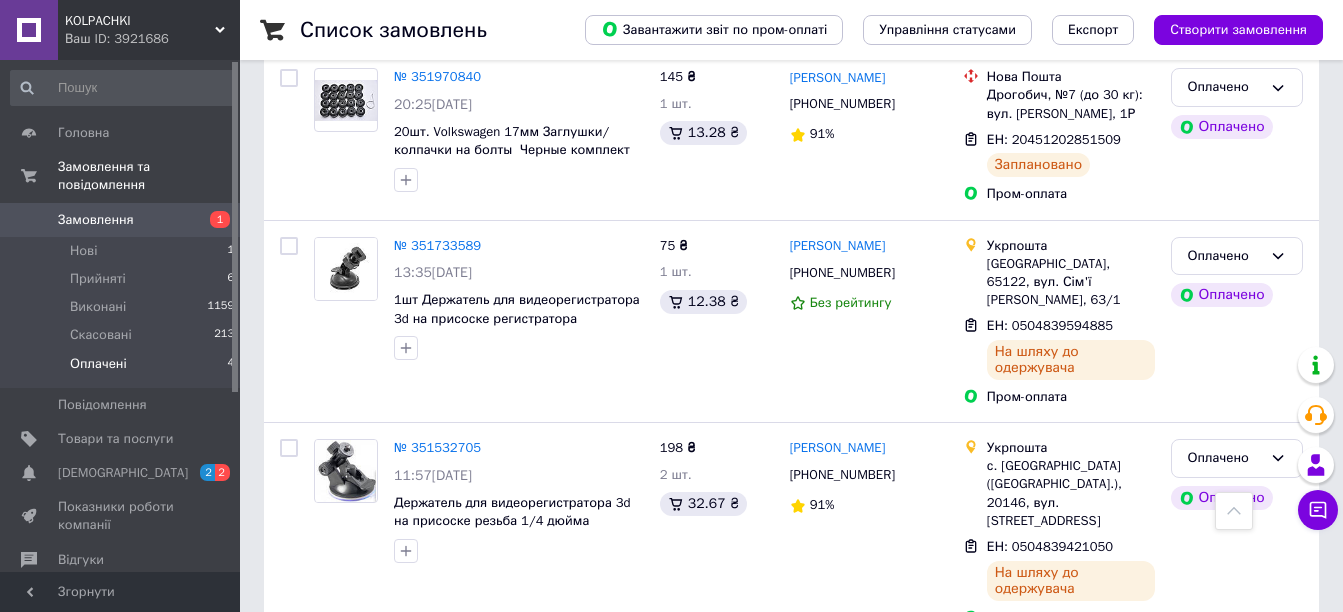 scroll, scrollTop: 0, scrollLeft: 0, axis: both 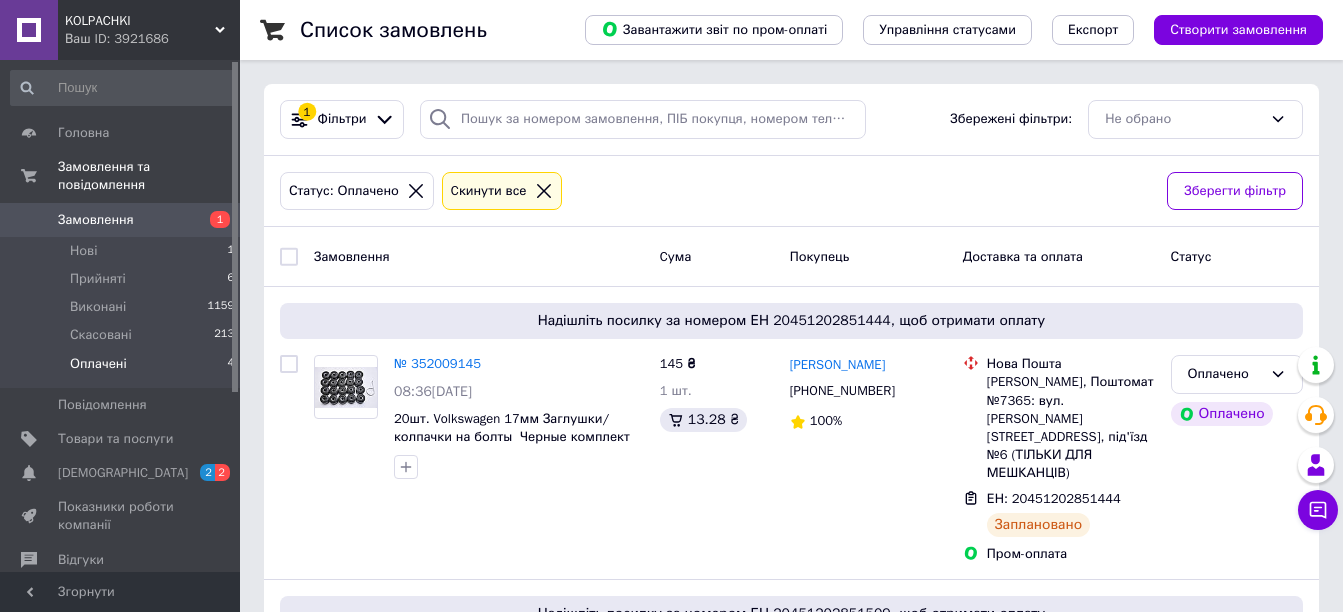 click on "Замовлення" at bounding box center (96, 220) 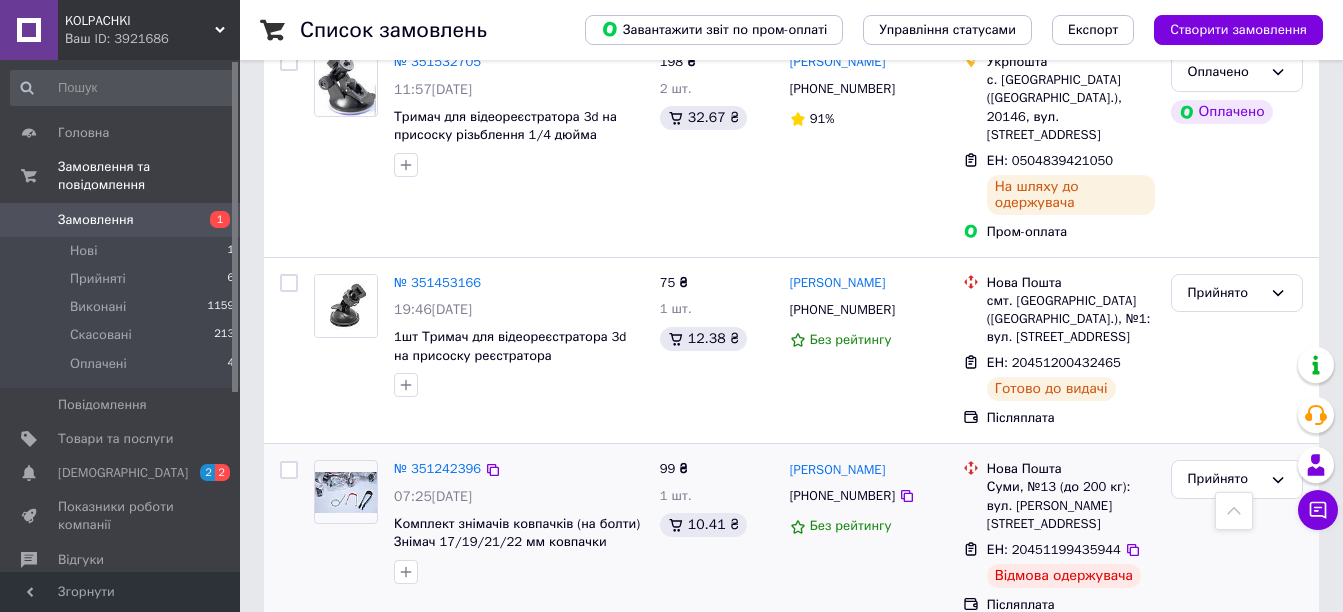 scroll, scrollTop: 2300, scrollLeft: 0, axis: vertical 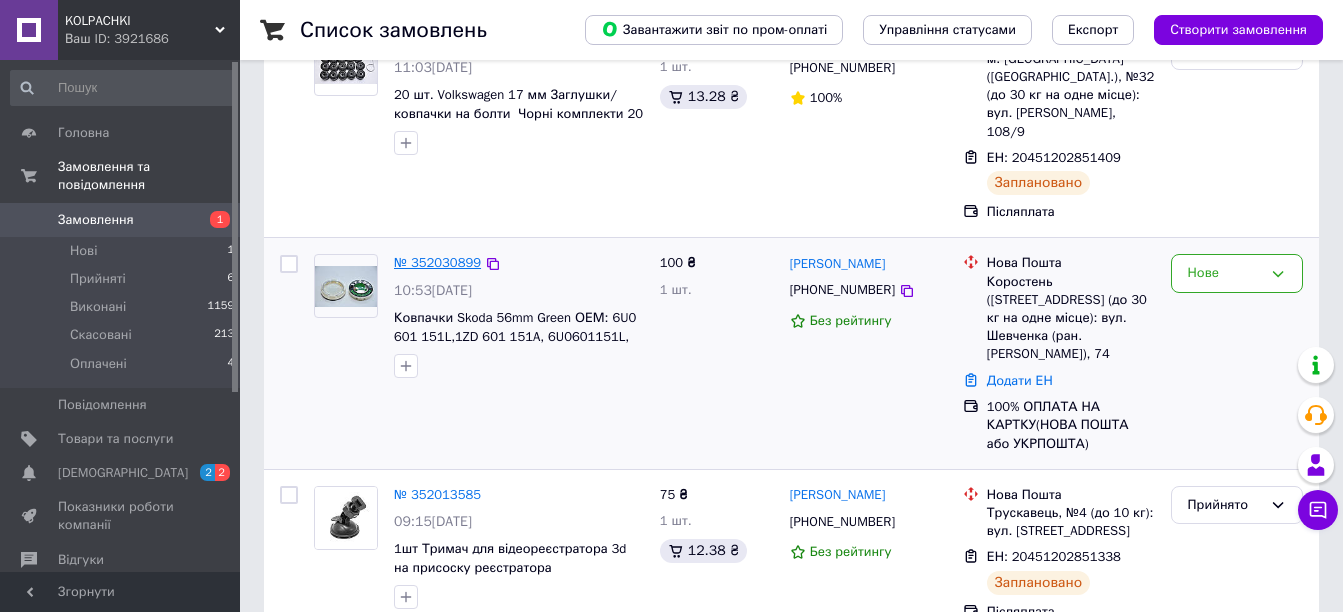click on "№ 352030899" at bounding box center (437, 262) 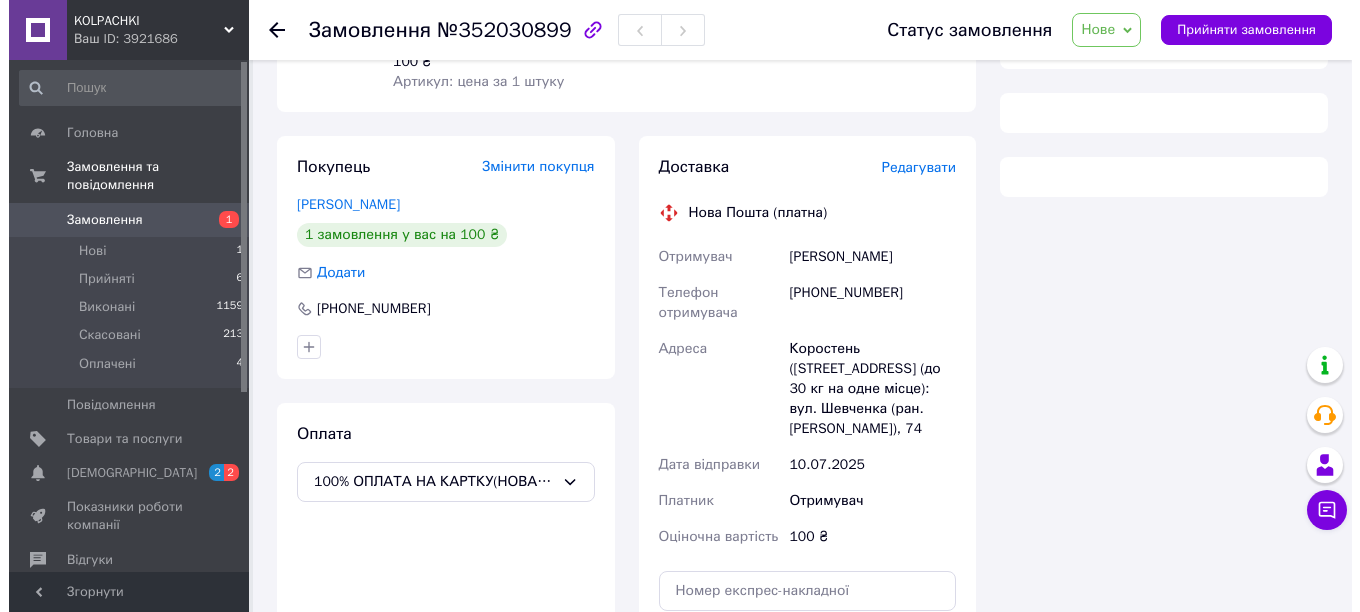 scroll, scrollTop: 400, scrollLeft: 0, axis: vertical 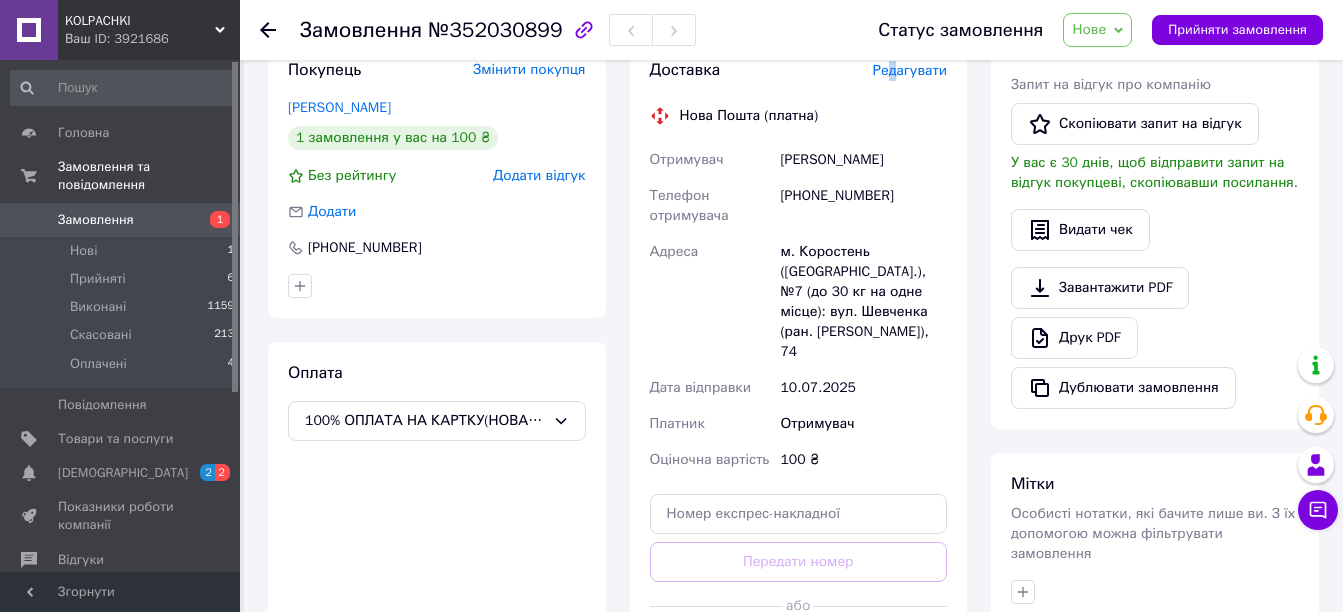 click on "Редагувати" at bounding box center (910, 70) 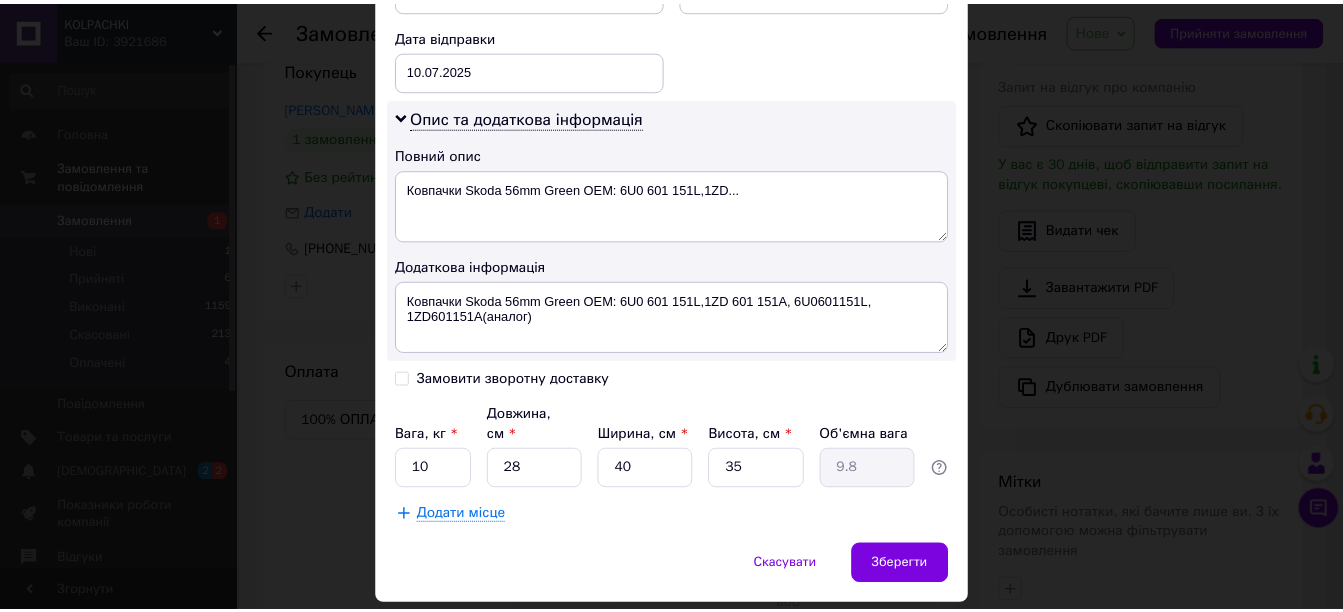 scroll, scrollTop: 976, scrollLeft: 0, axis: vertical 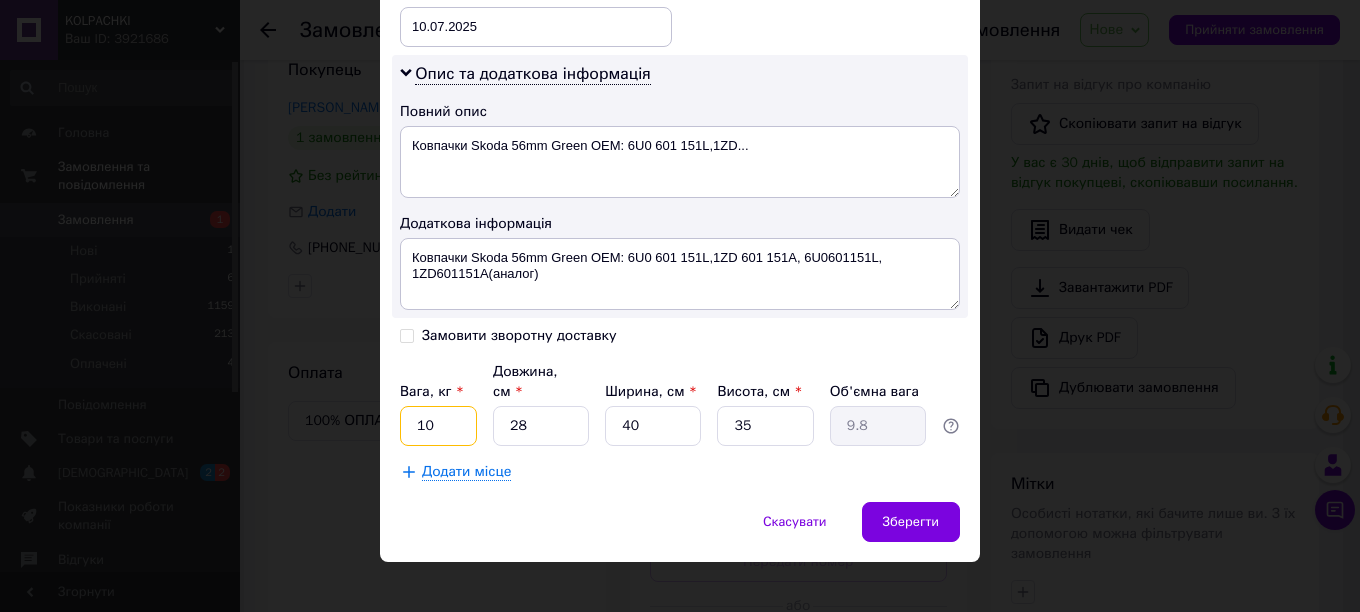 click on "10" at bounding box center [438, 426] 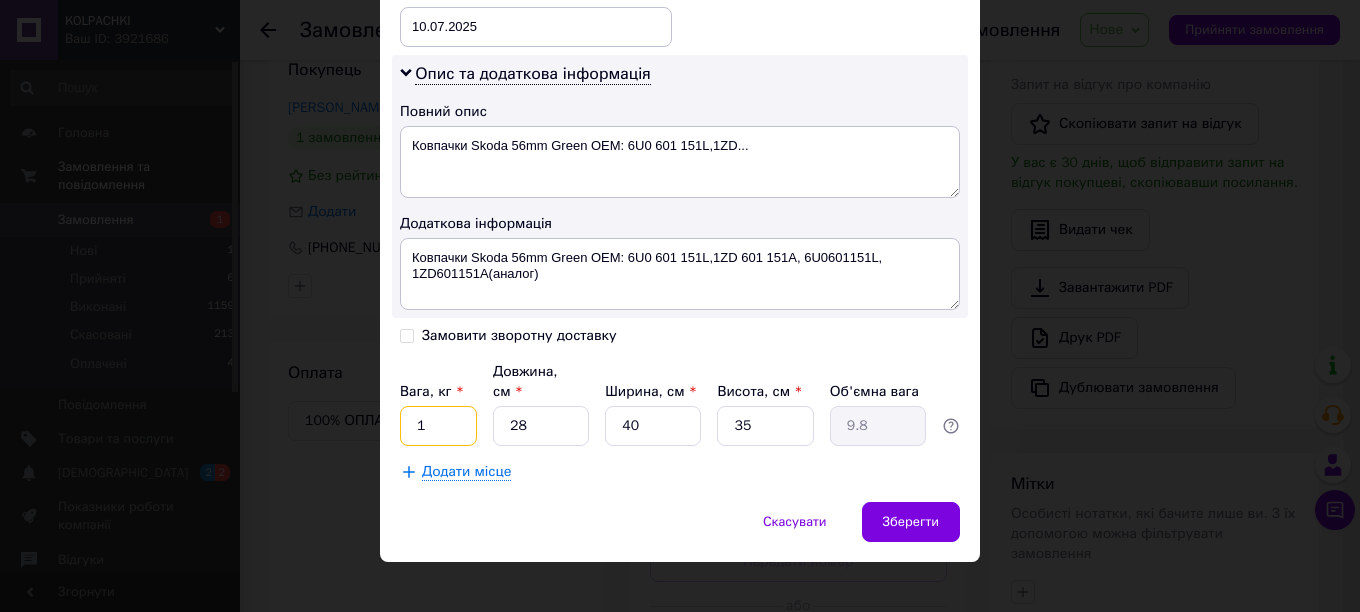 type on "1" 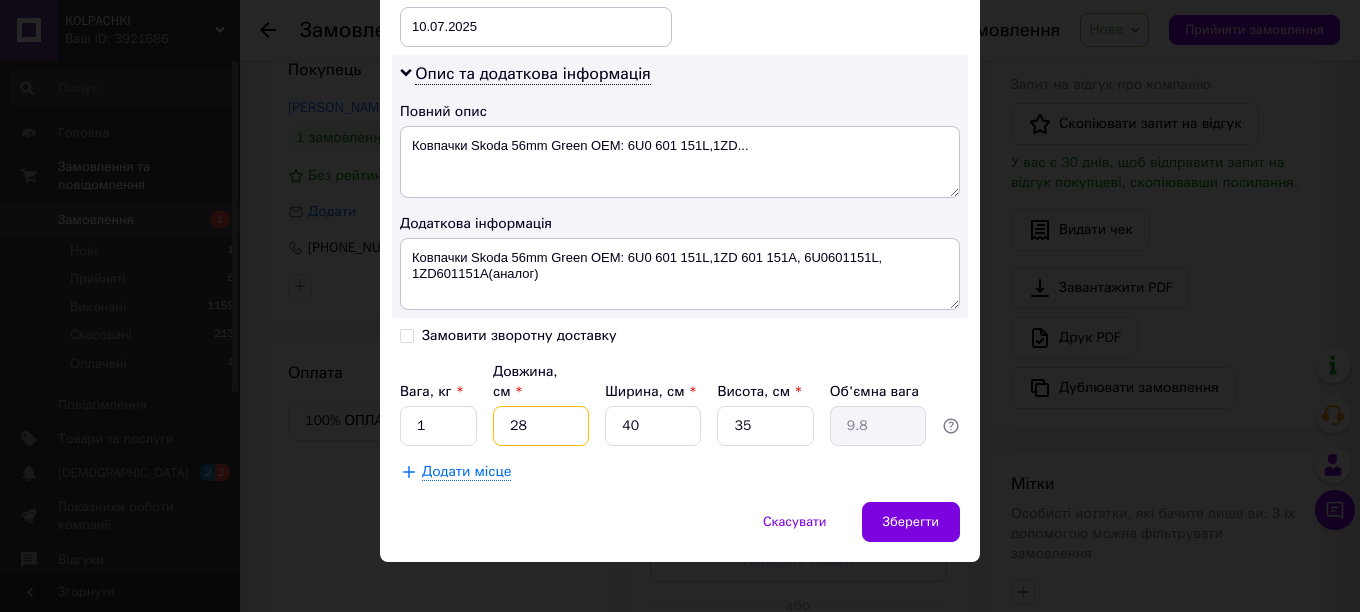 type on "1" 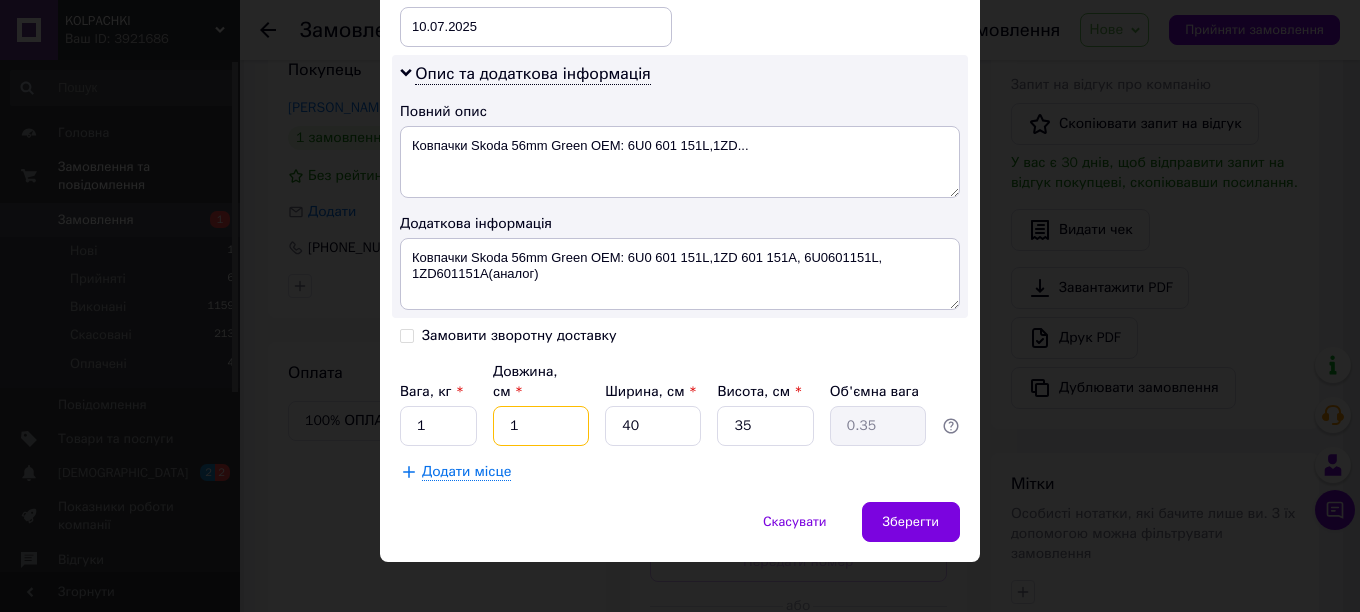 type on "11" 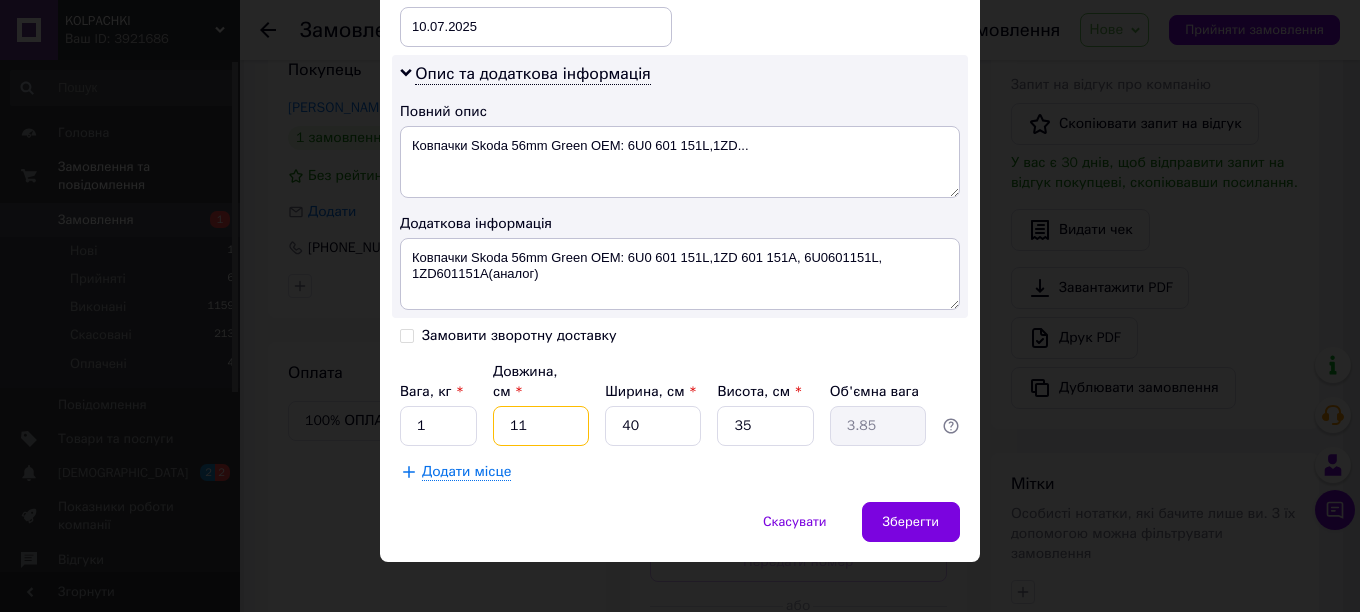 type on "11" 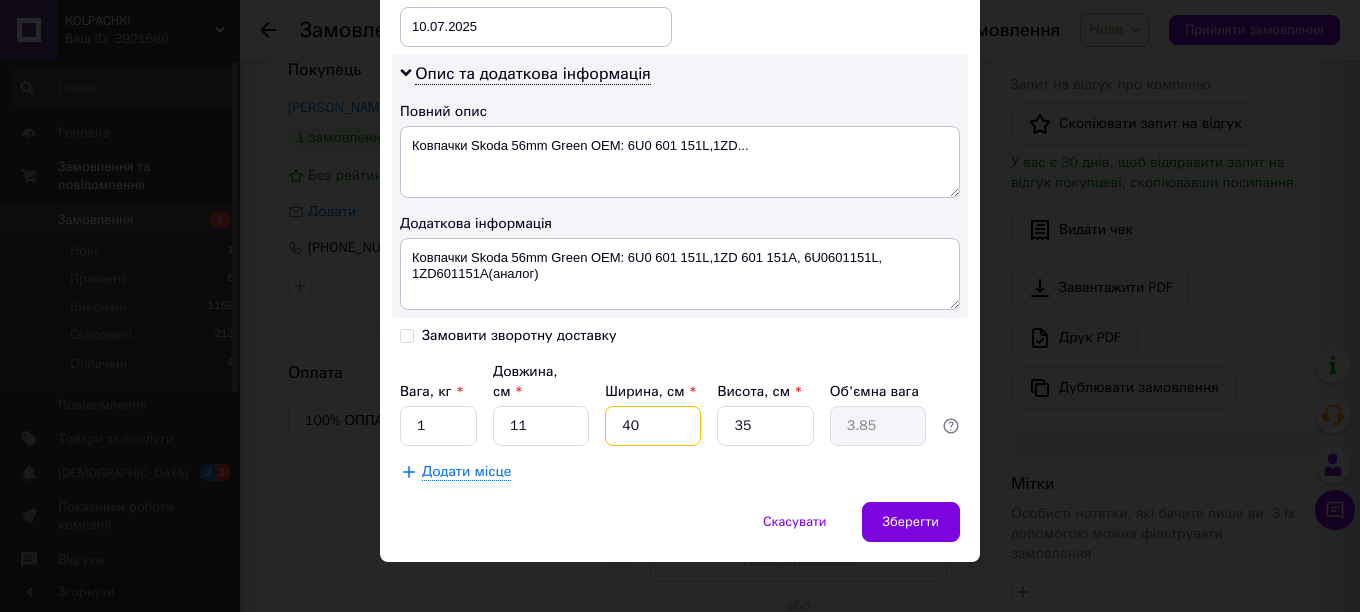 type on "1" 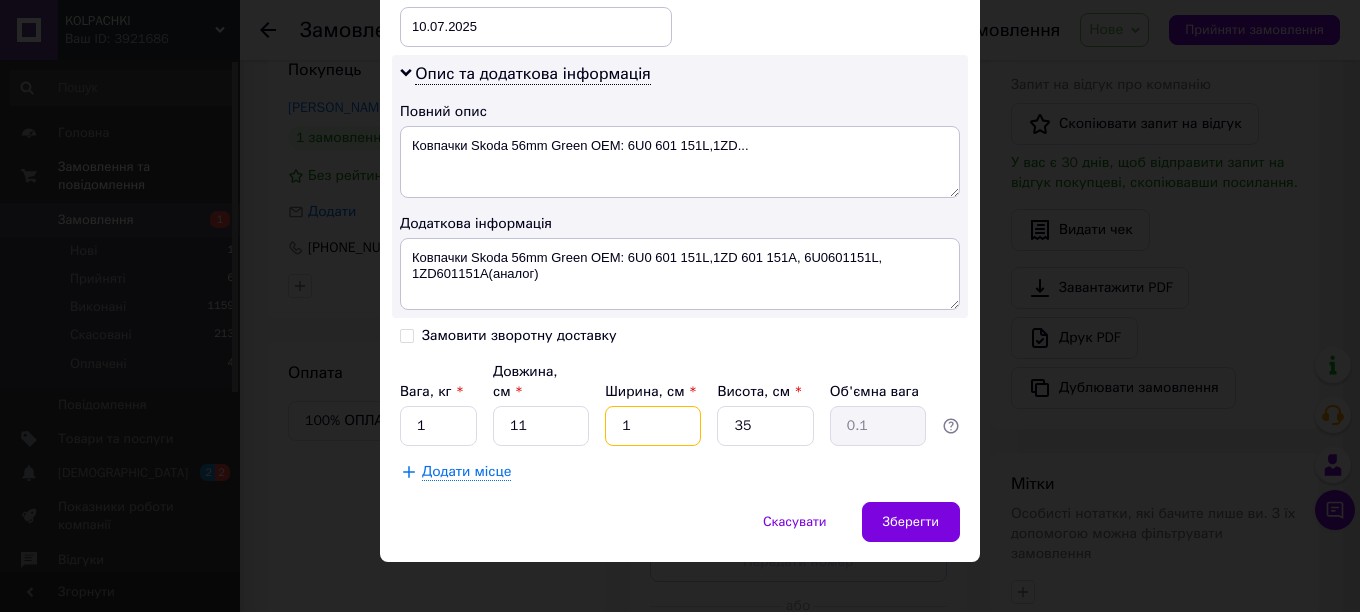 type on "11" 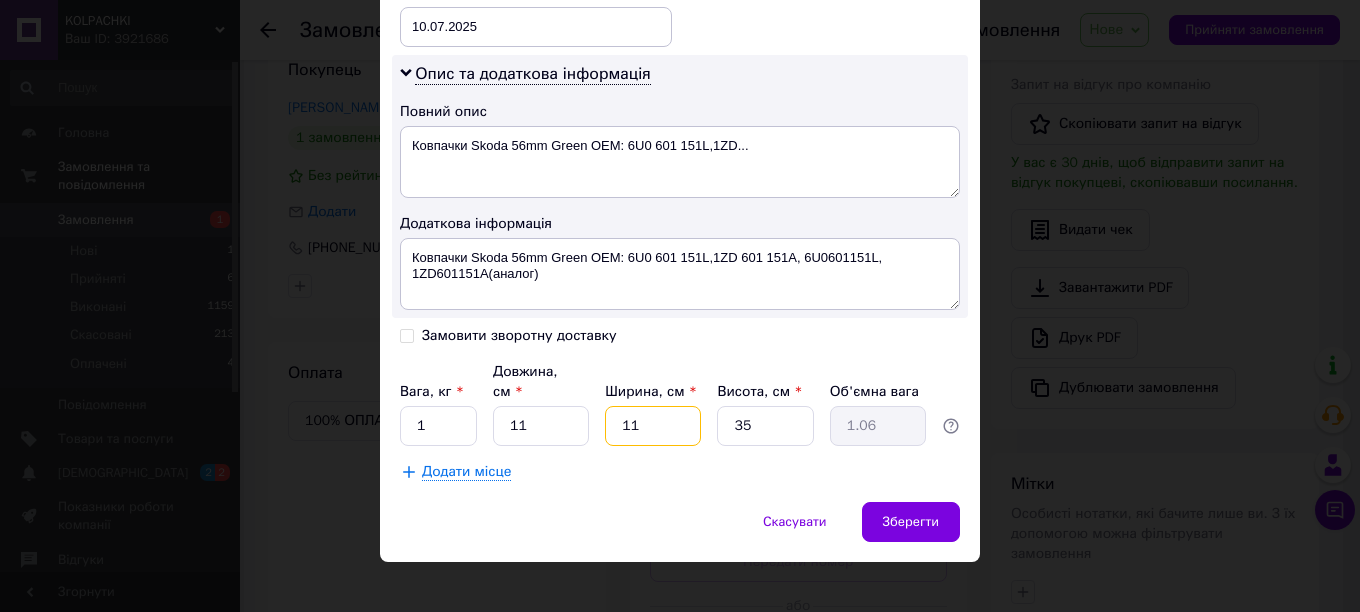 type on "11" 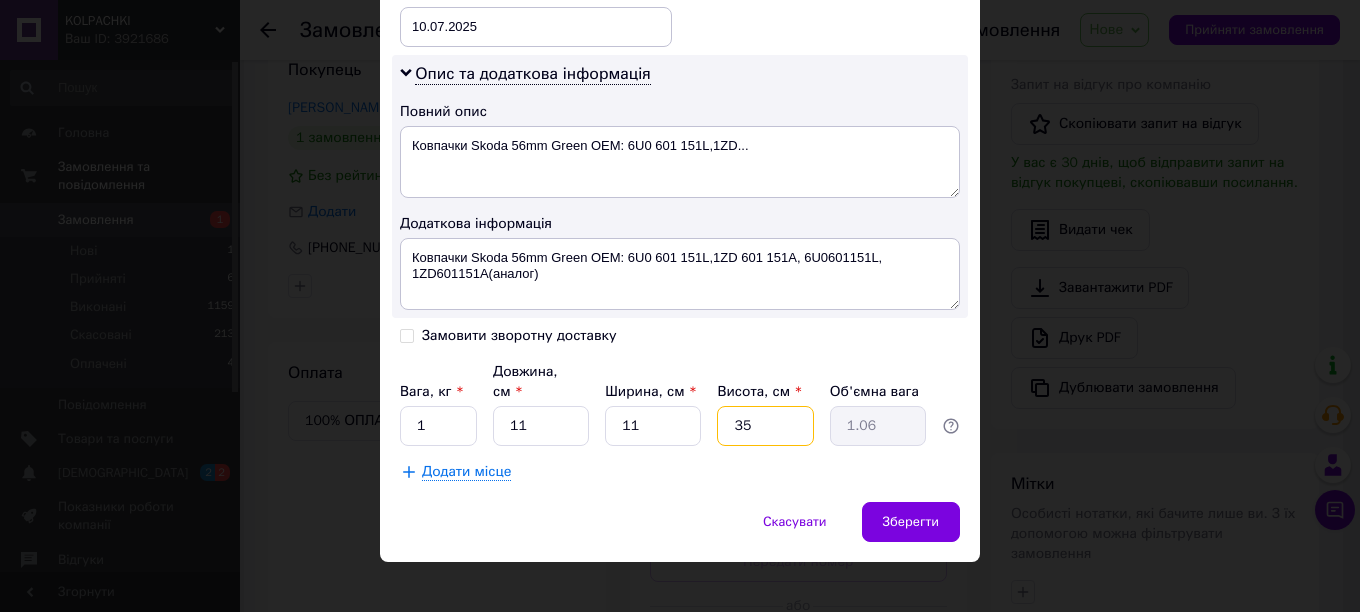 type on "1" 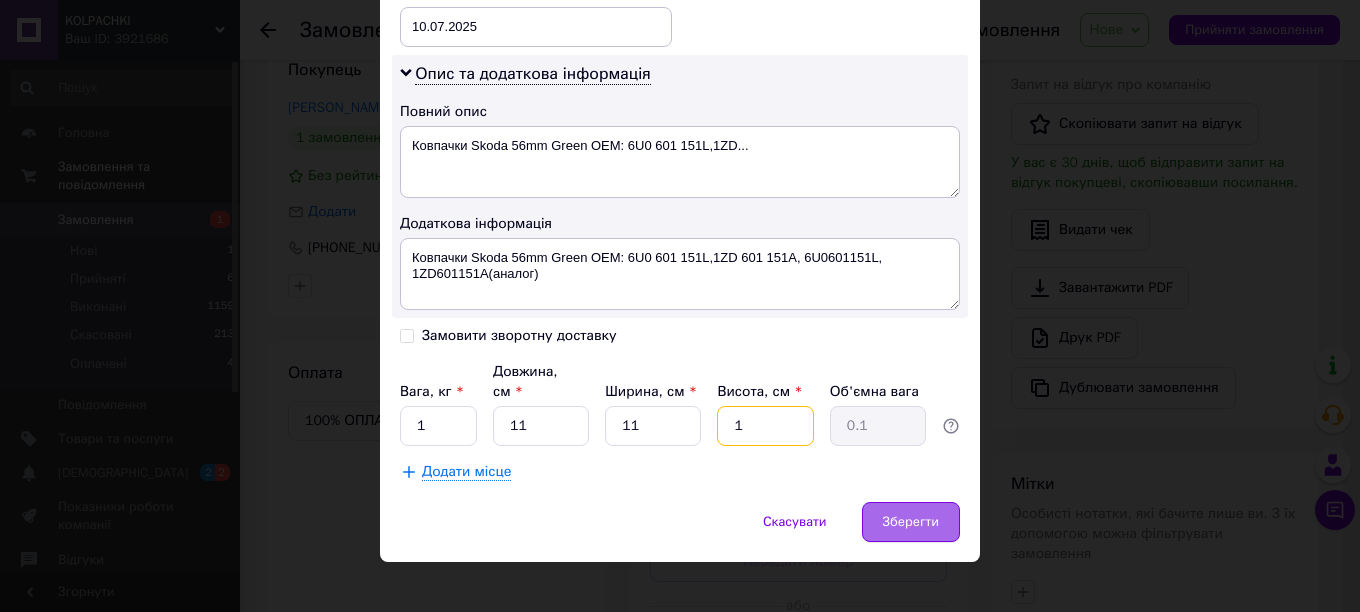 type on "11" 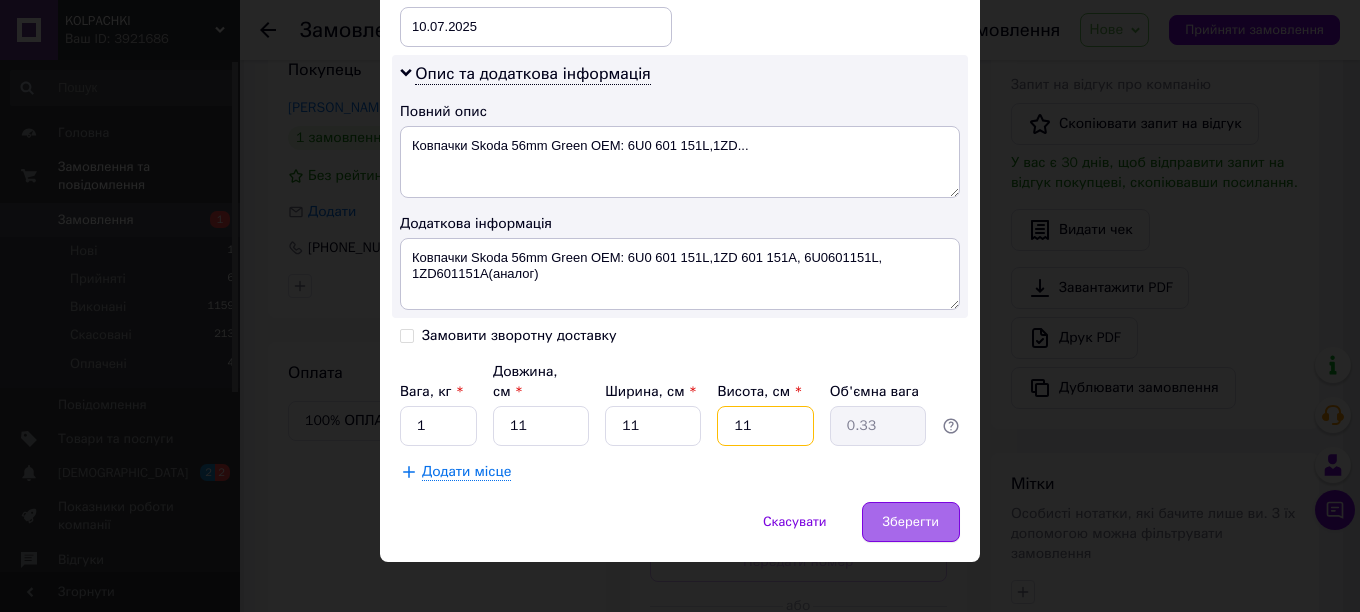 type on "11" 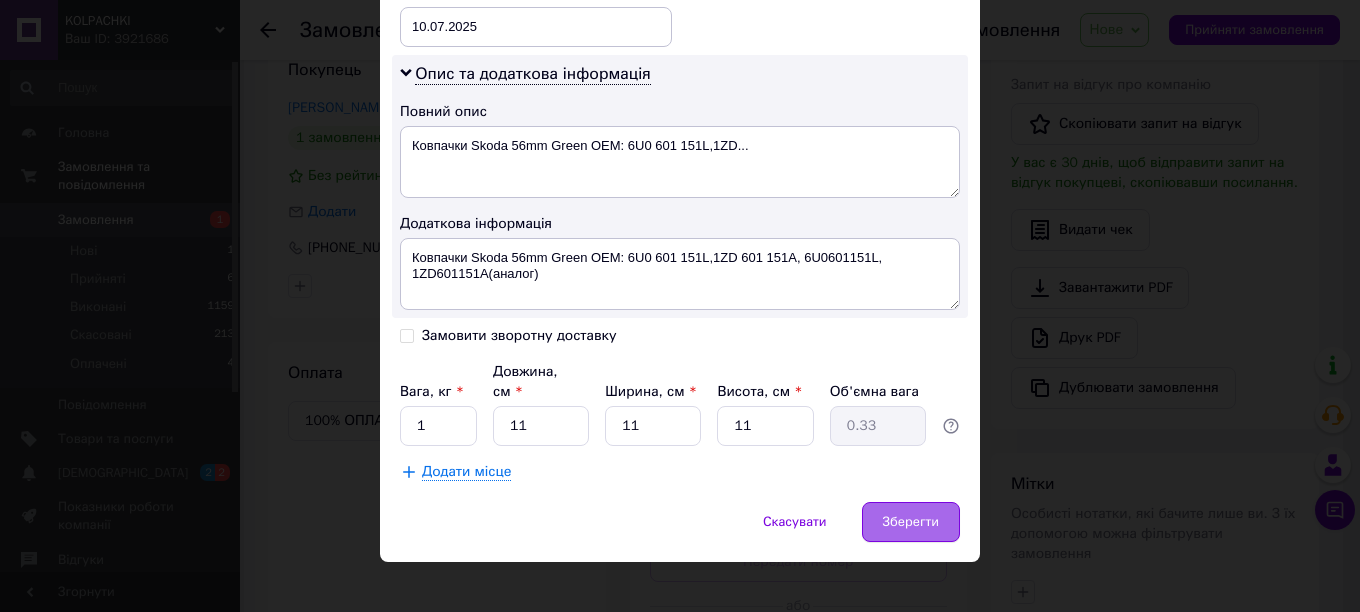 click on "Зберегти" at bounding box center (911, 522) 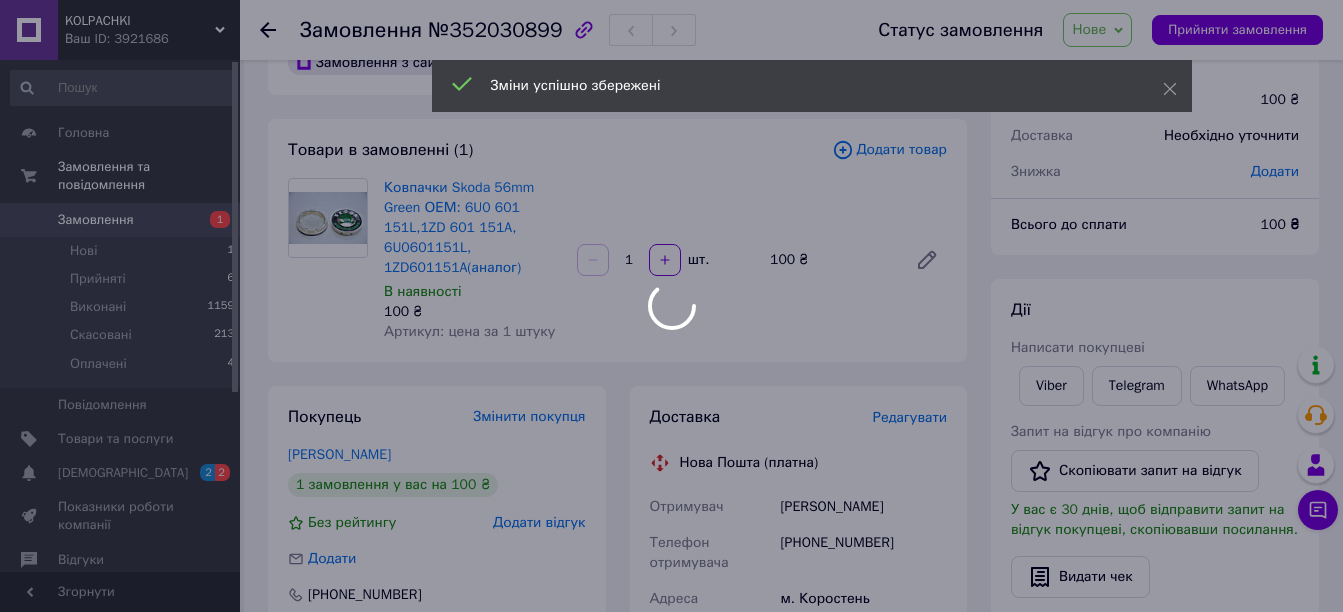 scroll, scrollTop: 0, scrollLeft: 0, axis: both 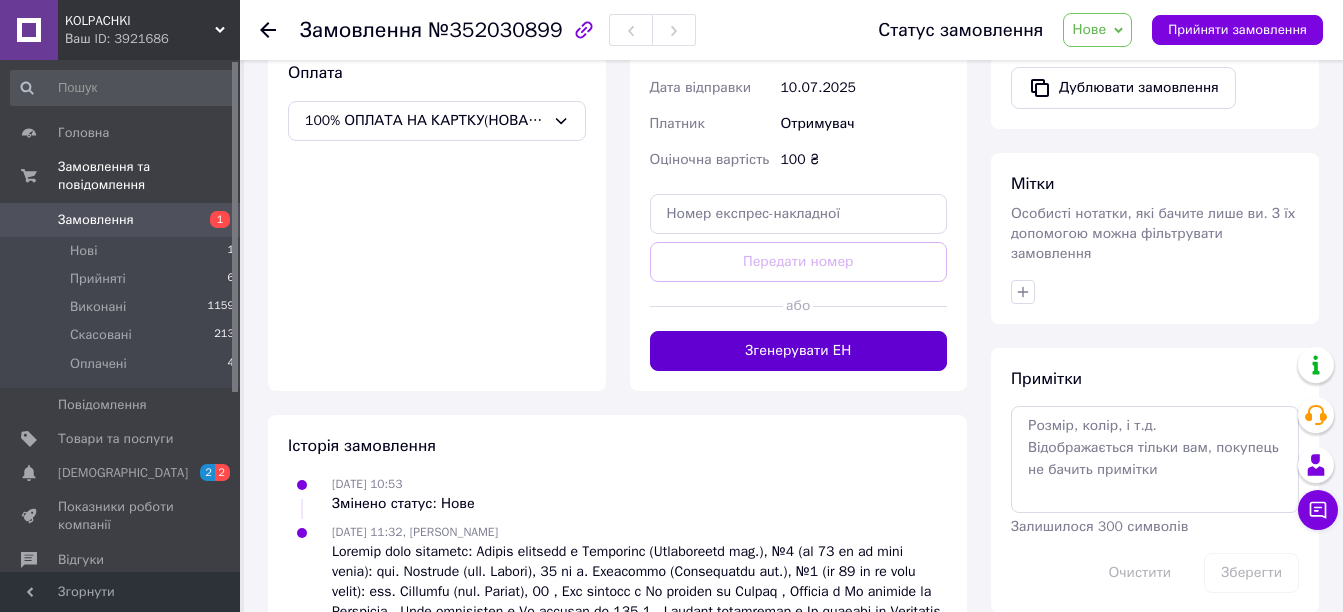 click on "Згенерувати ЕН" at bounding box center [799, 351] 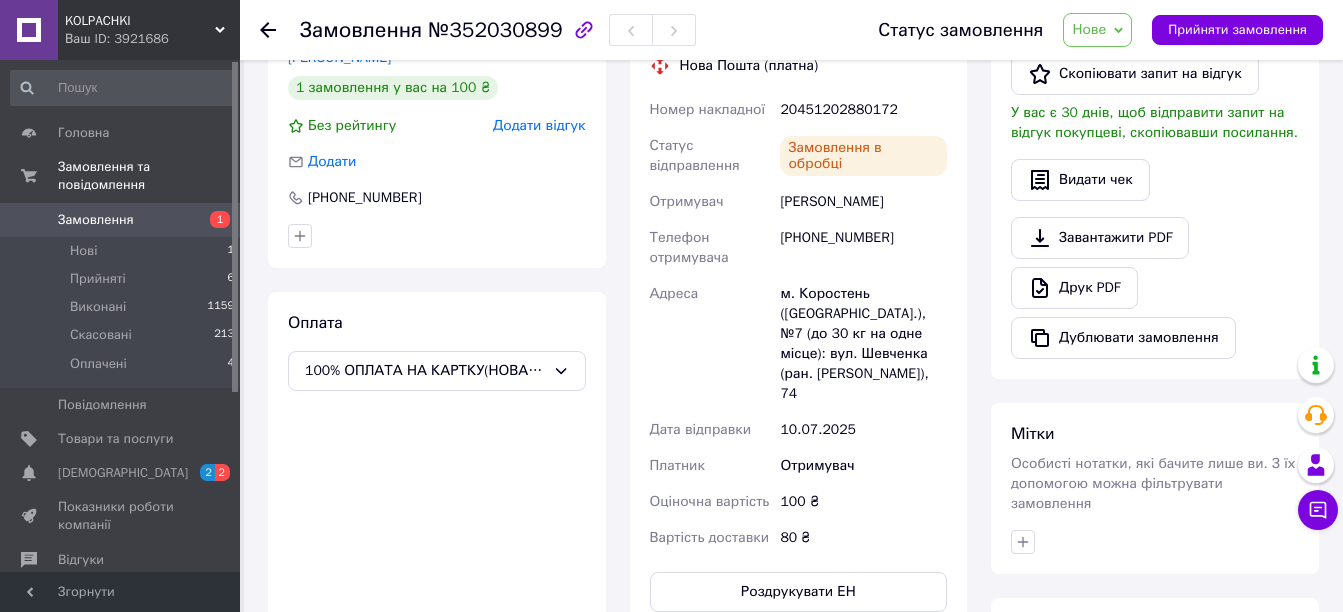 scroll, scrollTop: 400, scrollLeft: 0, axis: vertical 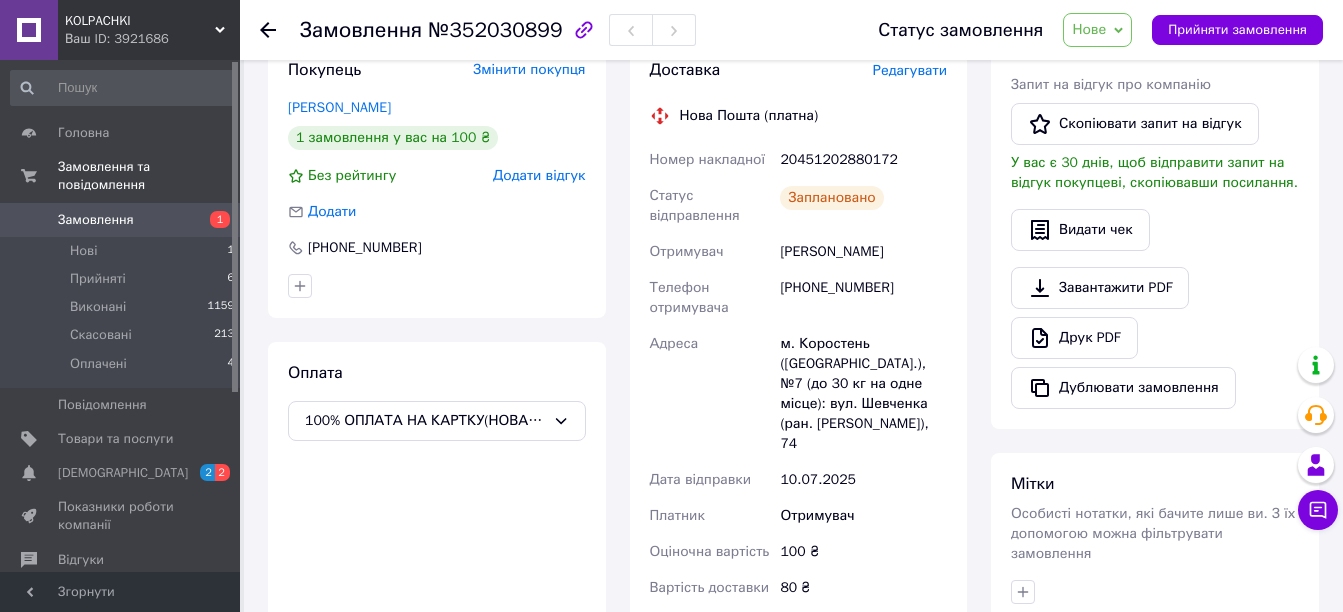 click on "Нове" at bounding box center [1089, 29] 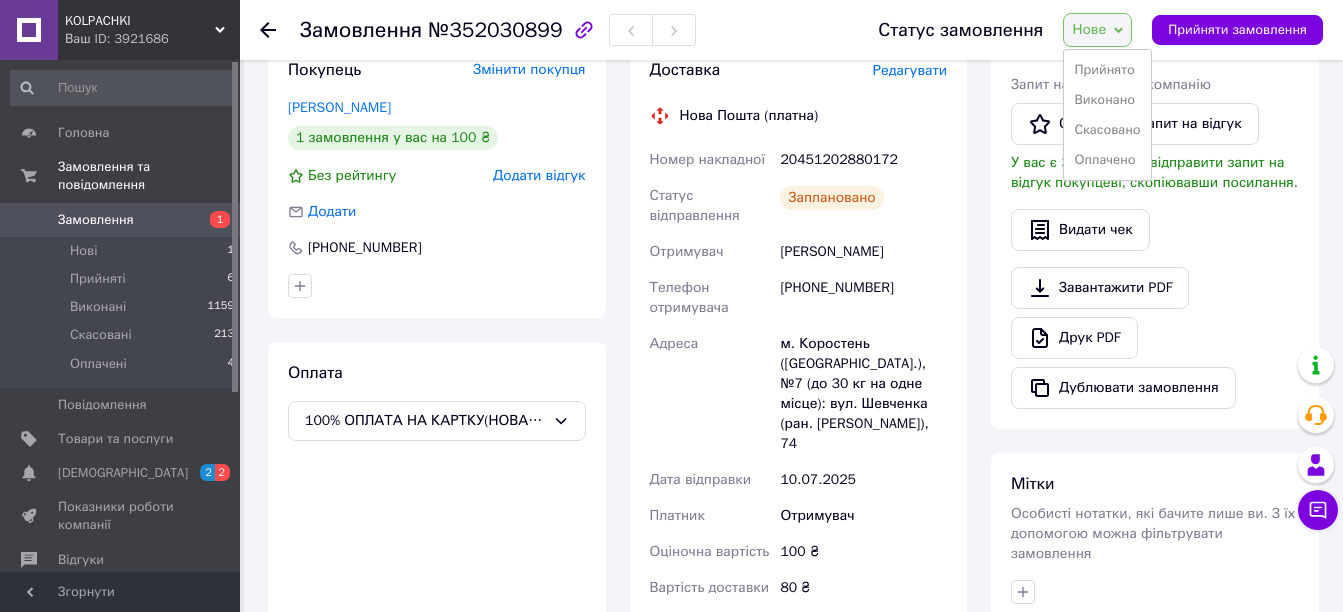 click on "Оплачено" at bounding box center [1107, 160] 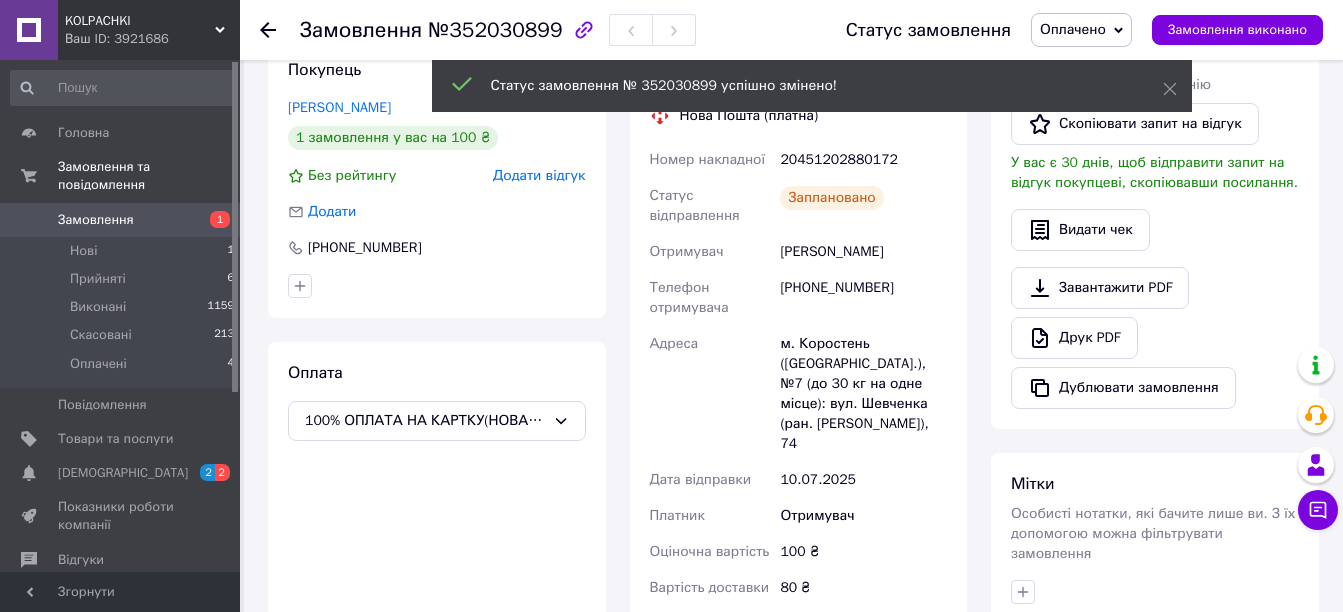 click on "20451202880172" at bounding box center (863, 160) 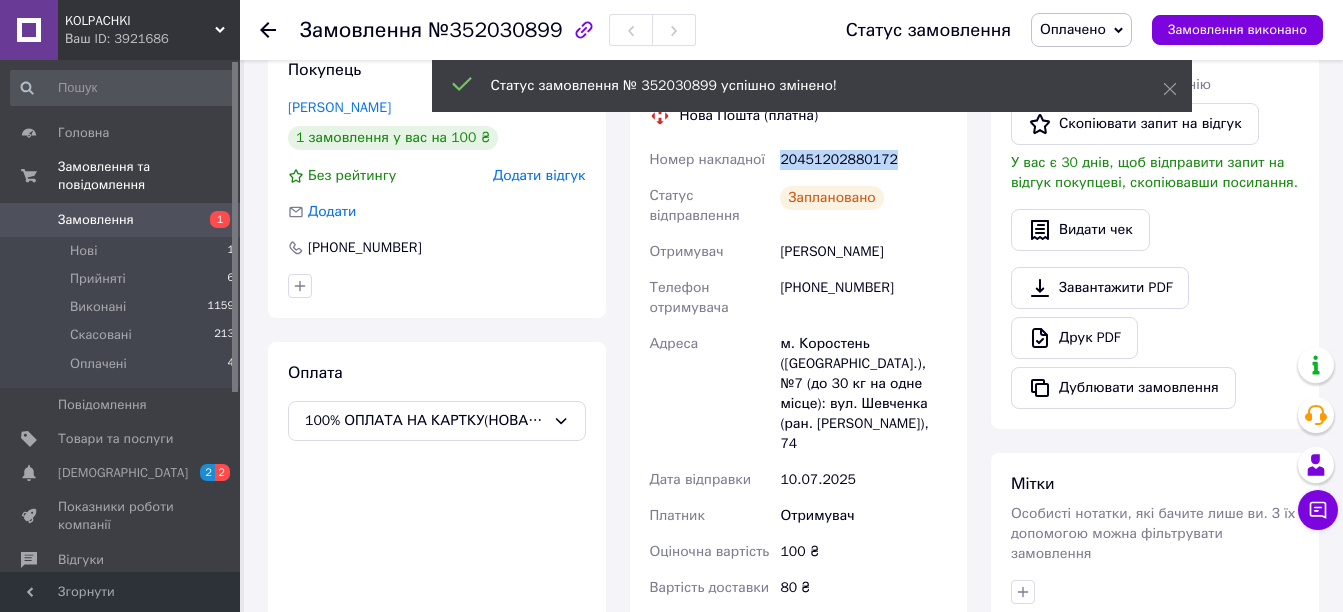 click on "20451202880172" at bounding box center [863, 160] 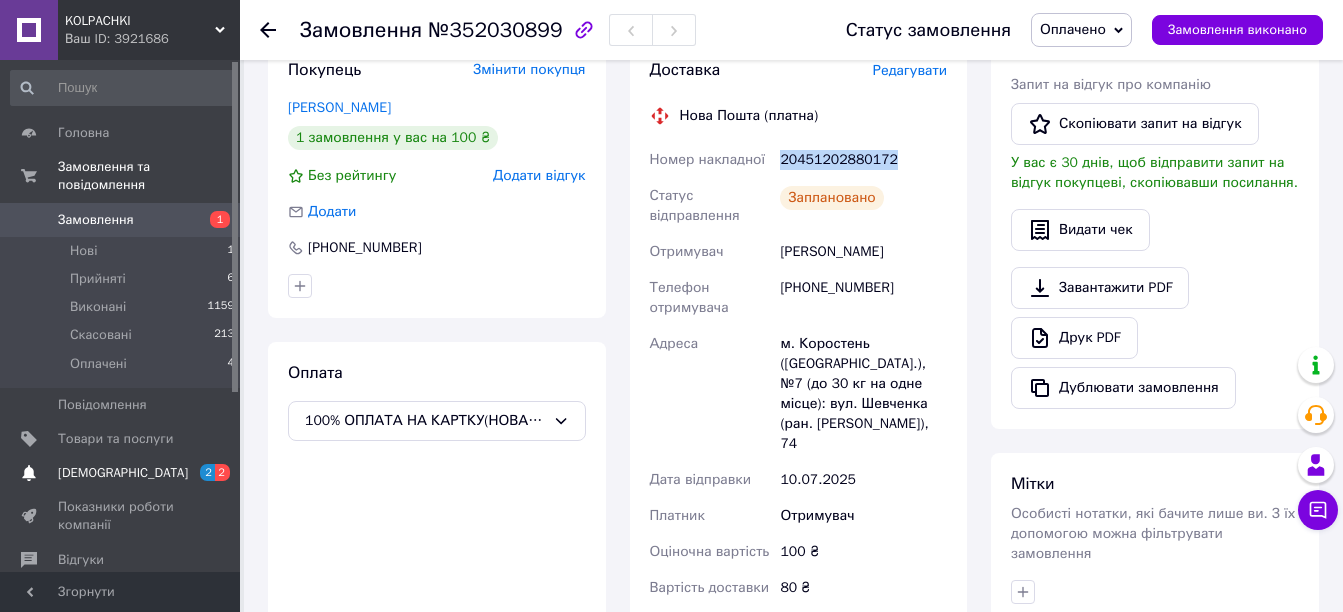 click on "2" at bounding box center [207, 472] 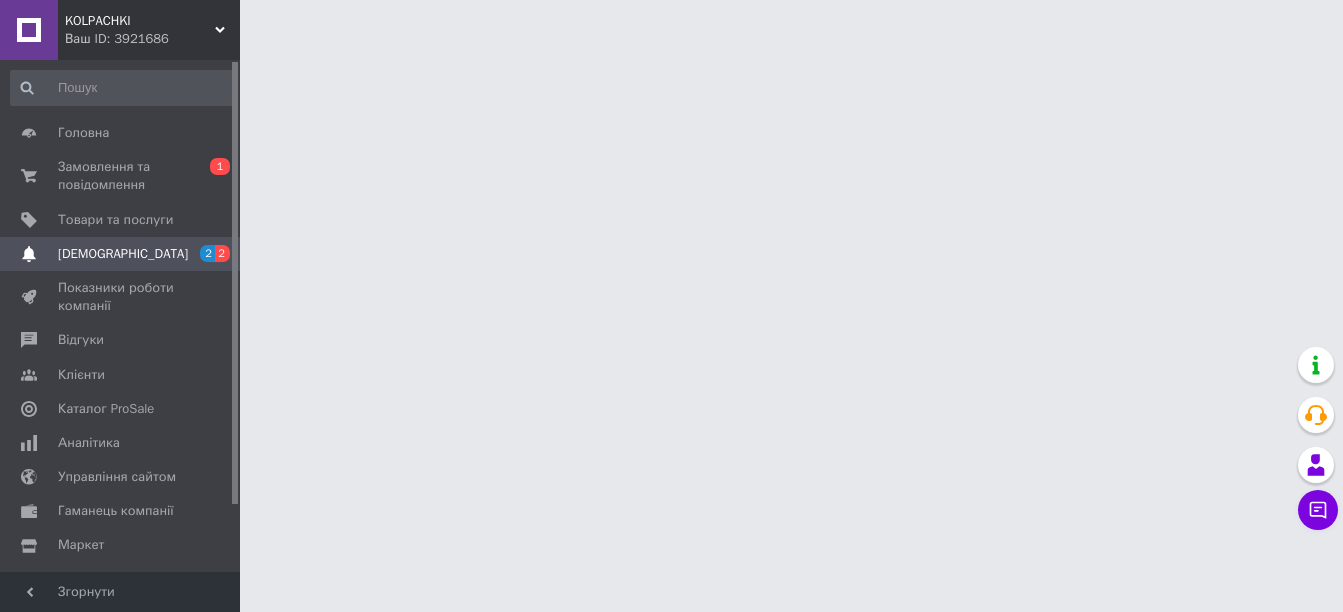 scroll, scrollTop: 0, scrollLeft: 0, axis: both 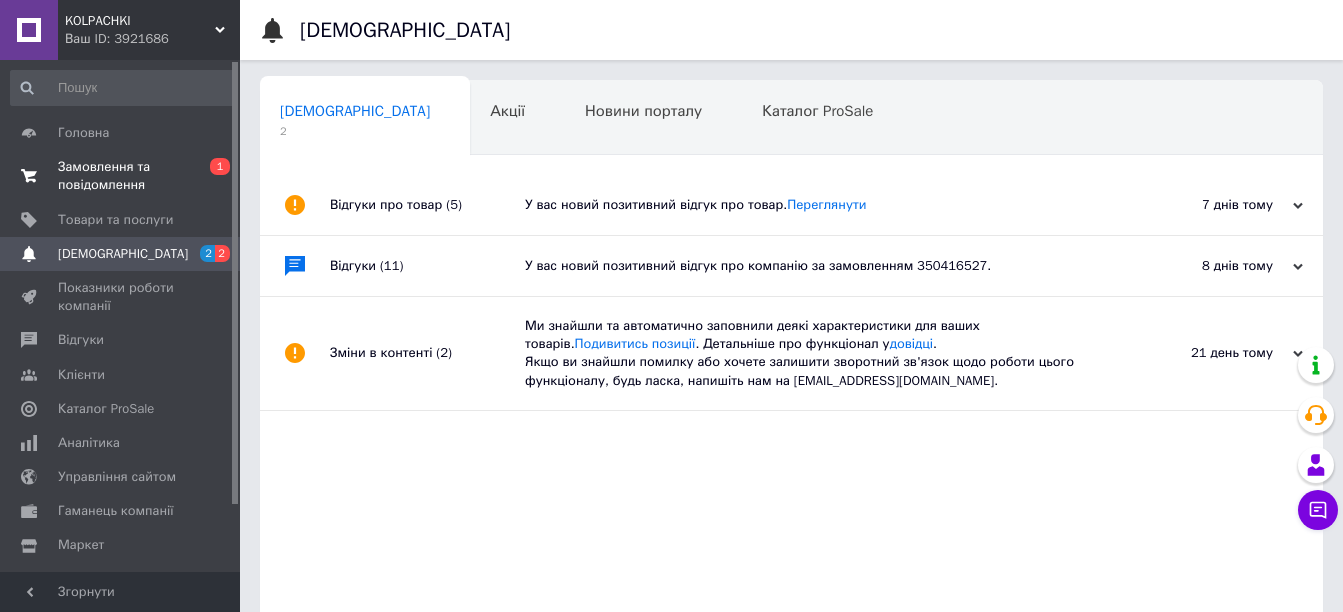 click on "Замовлення та повідомлення" at bounding box center (121, 176) 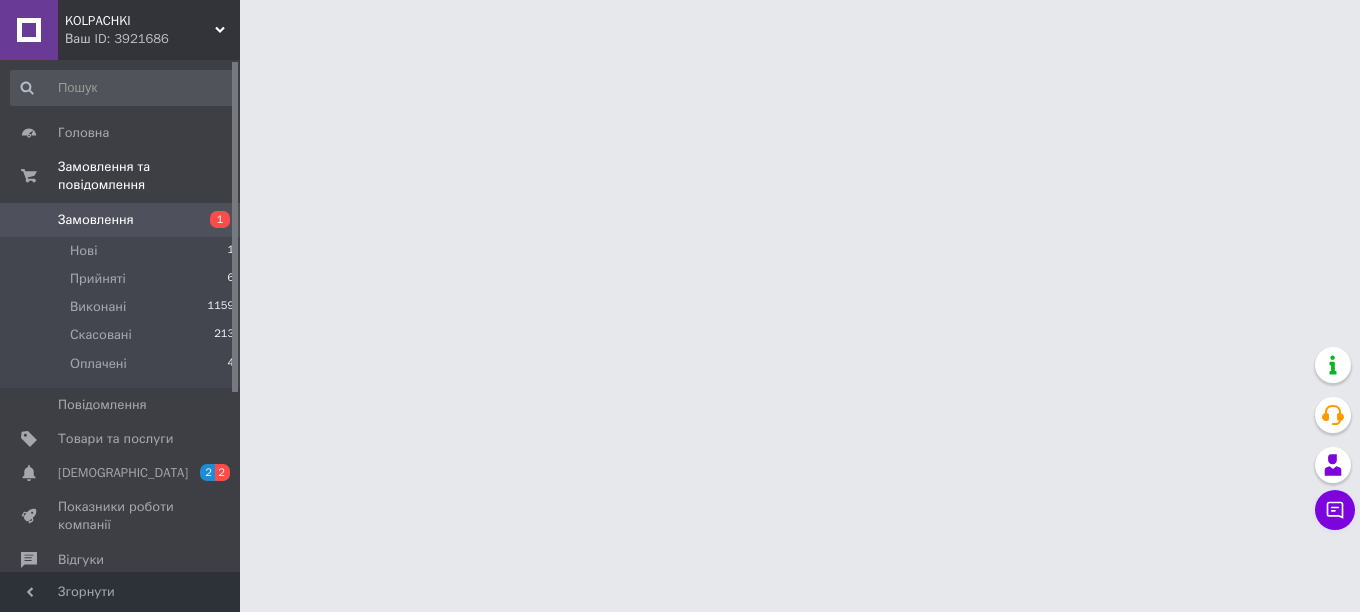 click on "Замовлення" at bounding box center (121, 220) 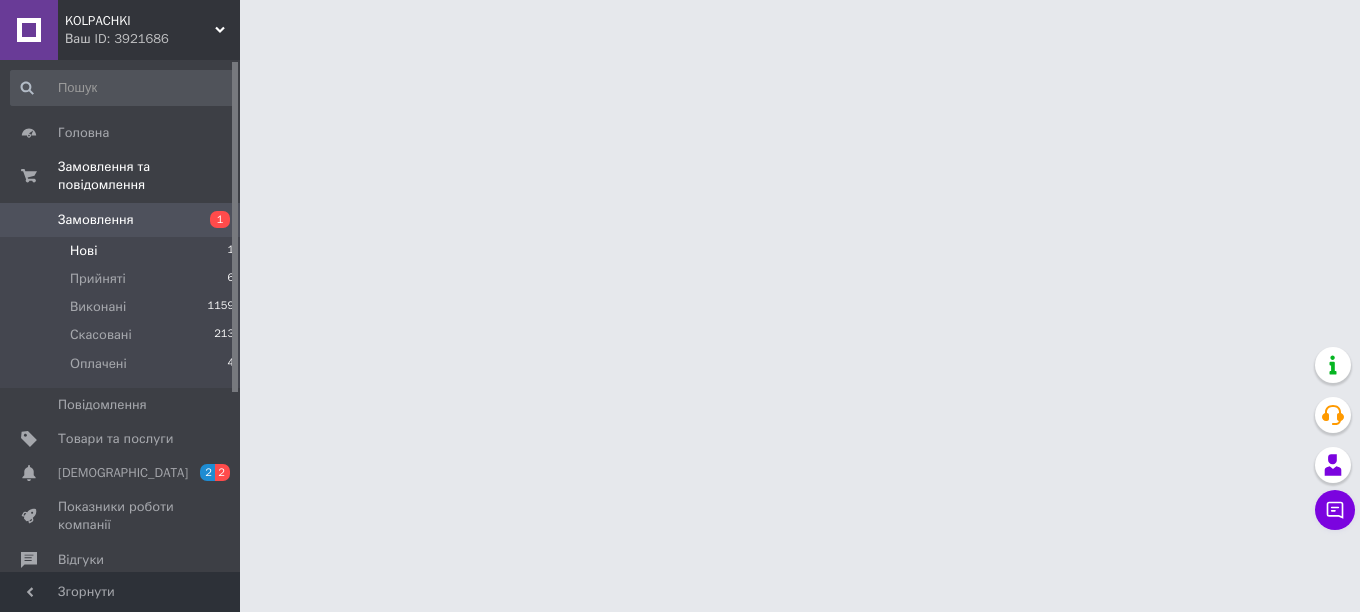 click on "Нові 1" at bounding box center (123, 251) 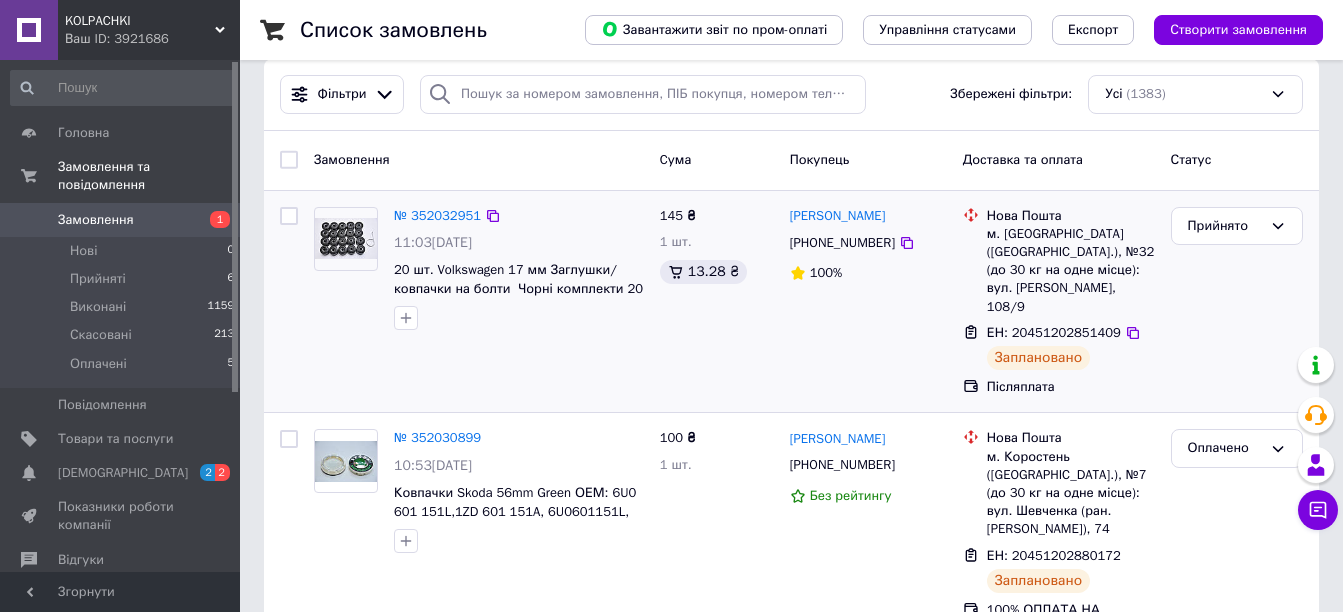 scroll, scrollTop: 300, scrollLeft: 0, axis: vertical 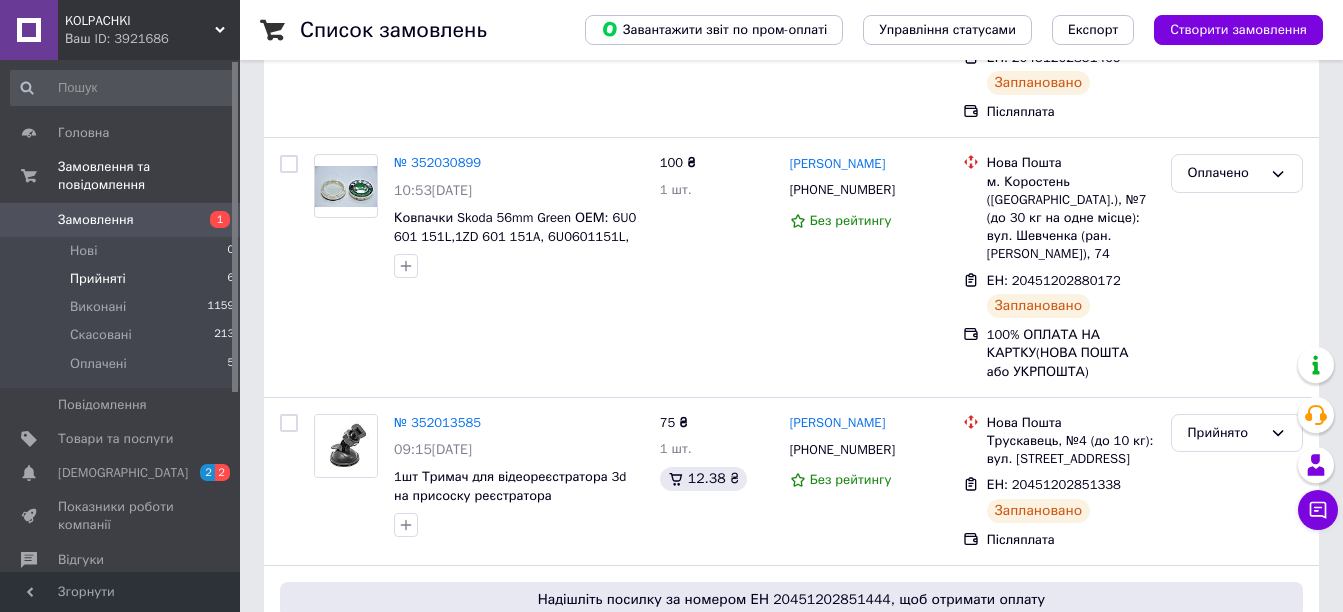 click on "Прийняті 6" at bounding box center [123, 279] 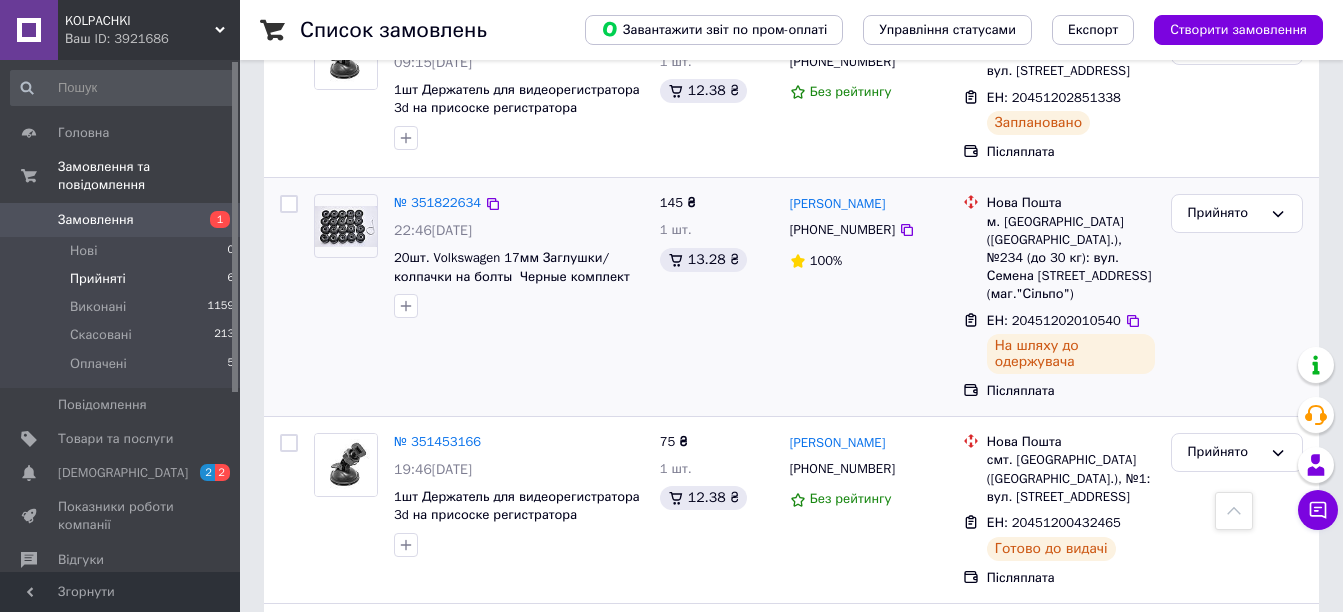 scroll, scrollTop: 815, scrollLeft: 0, axis: vertical 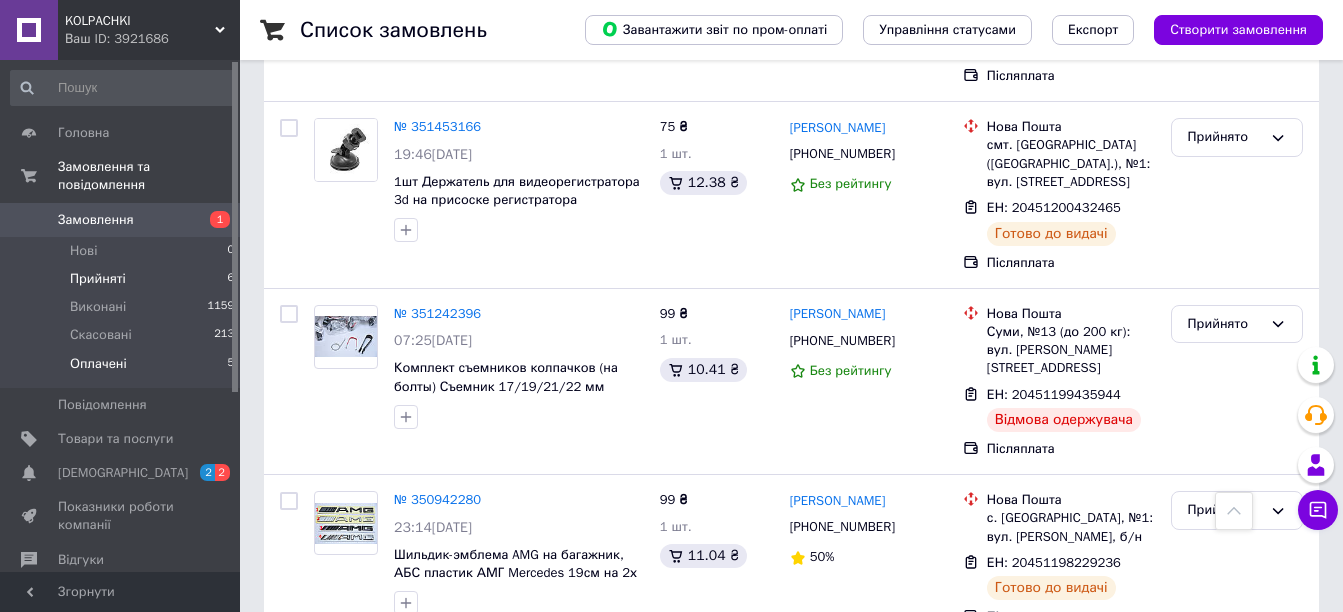 click on "Оплачені 5" at bounding box center [123, 369] 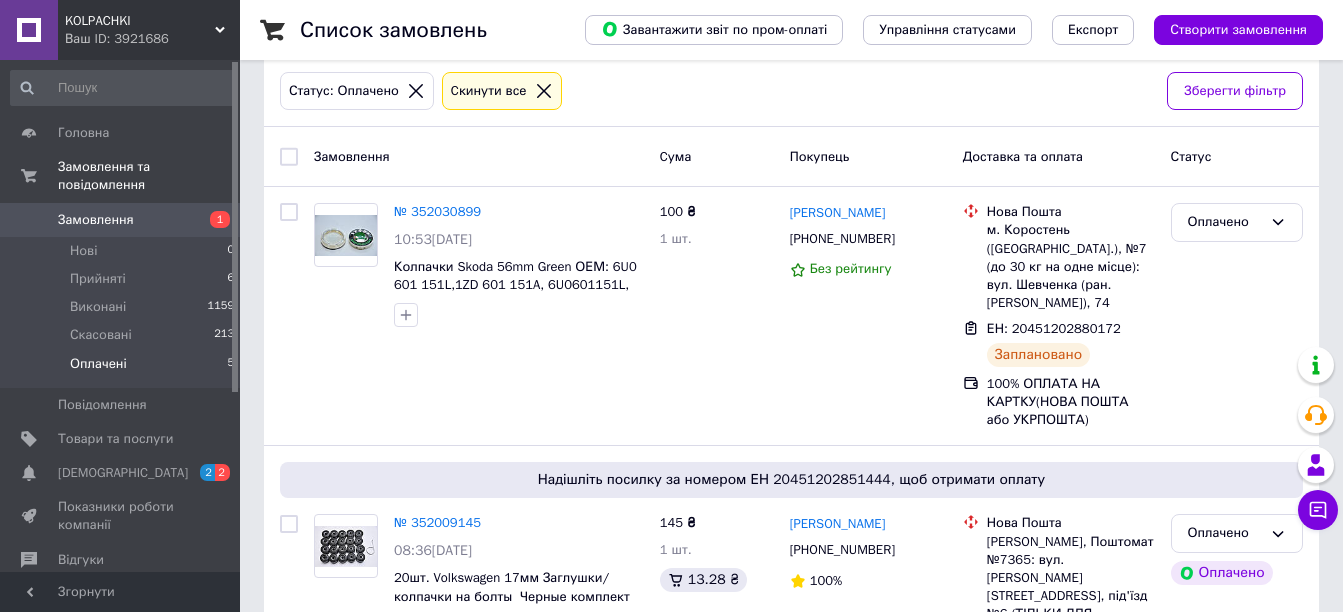 scroll, scrollTop: 700, scrollLeft: 0, axis: vertical 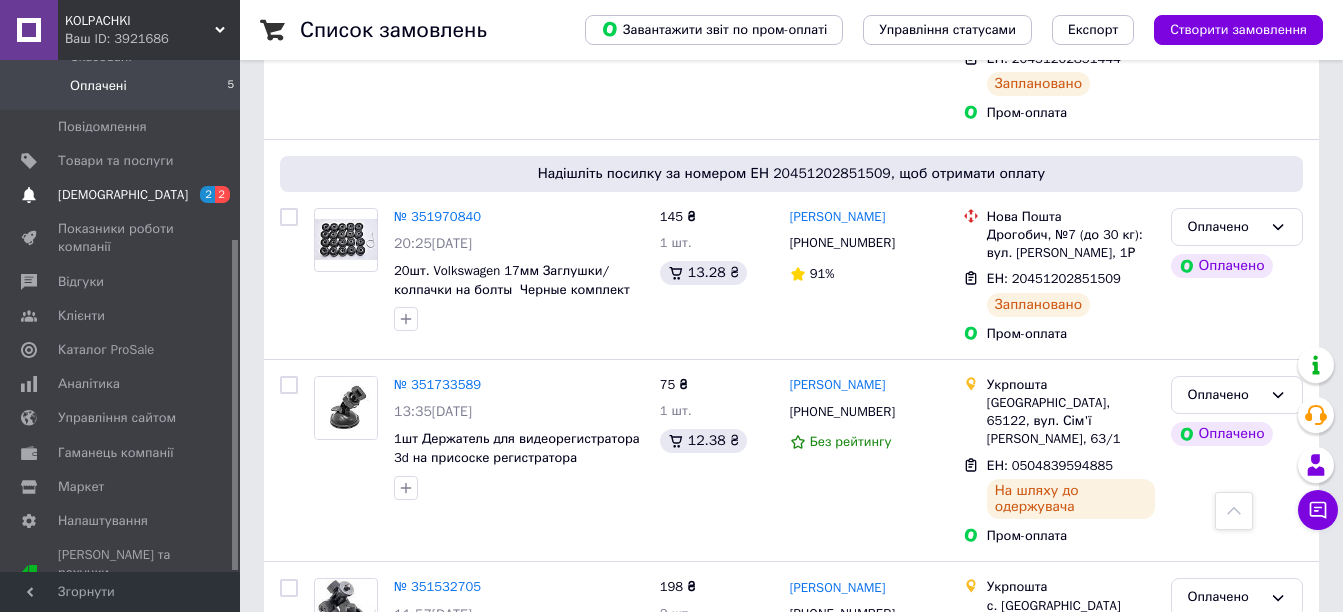 click on "[DEMOGRAPHIC_DATA]" at bounding box center (121, 195) 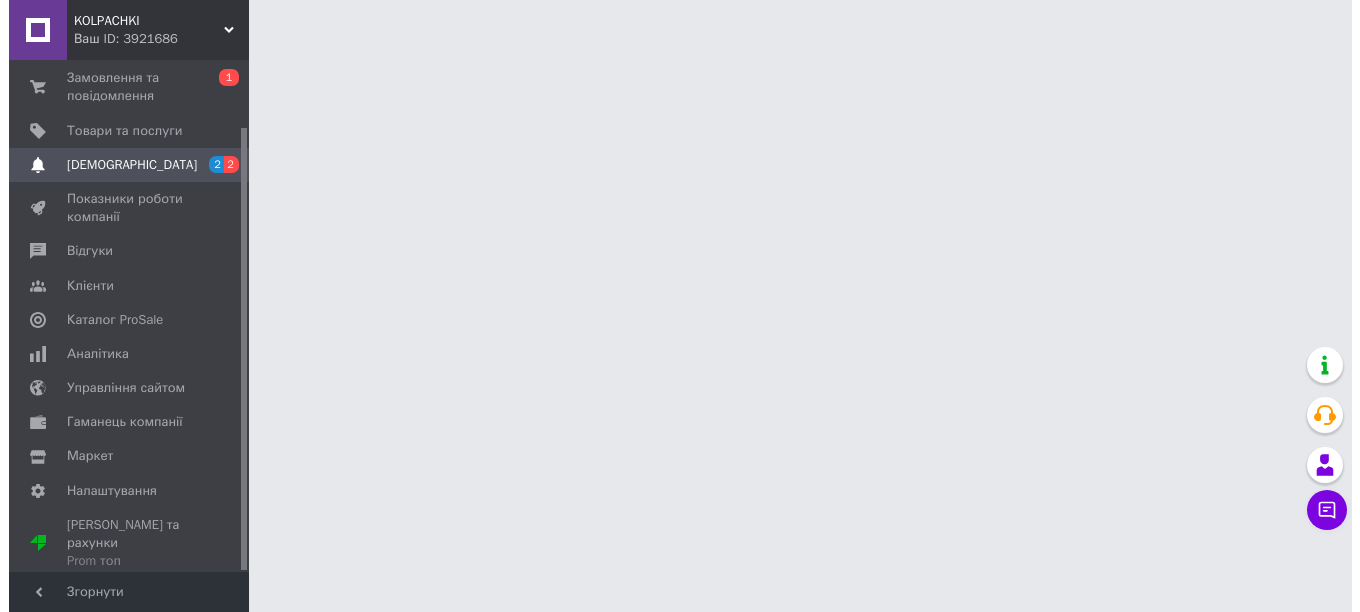 scroll, scrollTop: 0, scrollLeft: 0, axis: both 